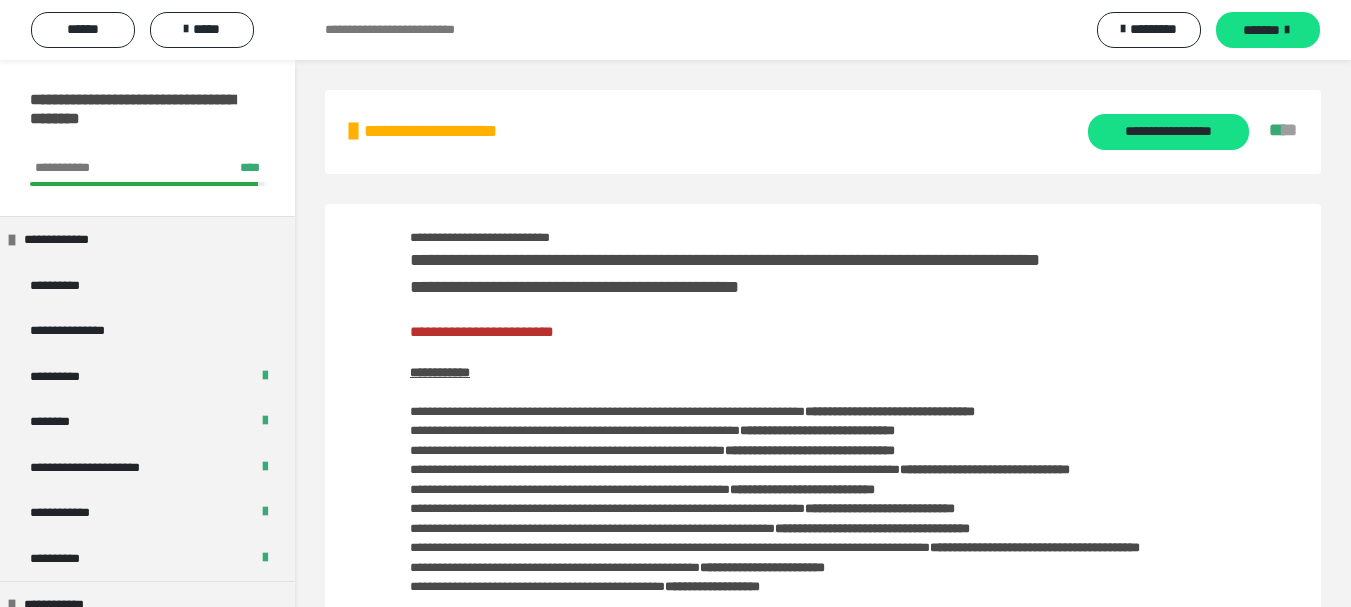 scroll, scrollTop: 3066, scrollLeft: 0, axis: vertical 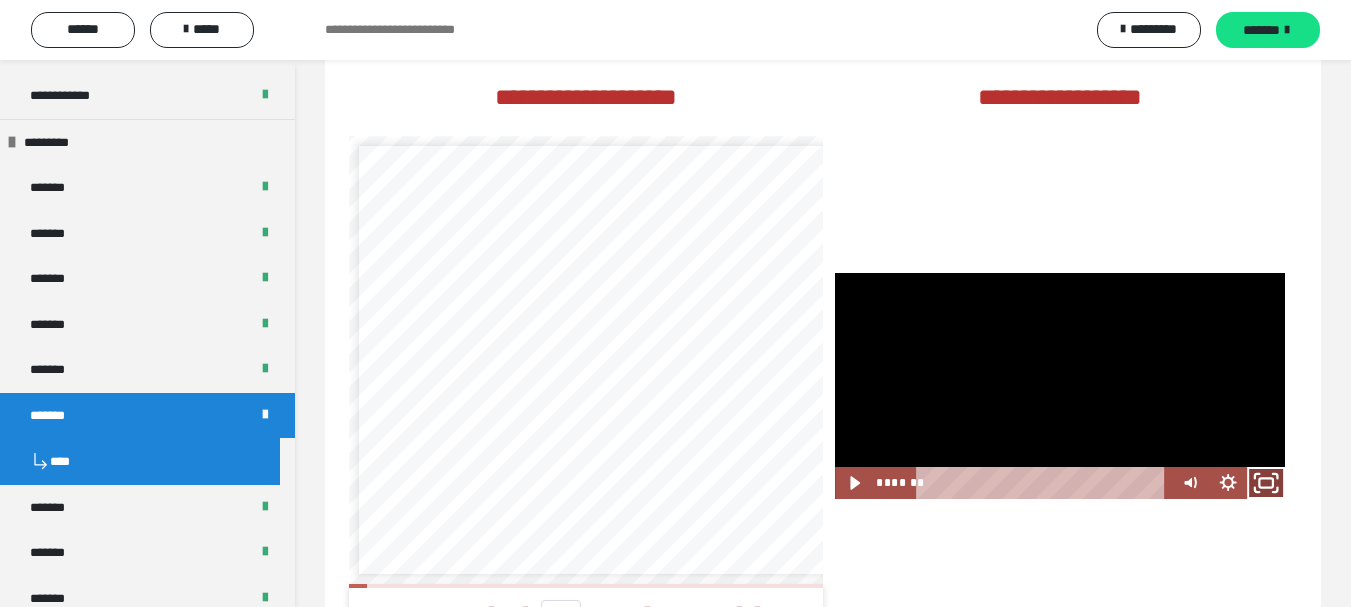 click 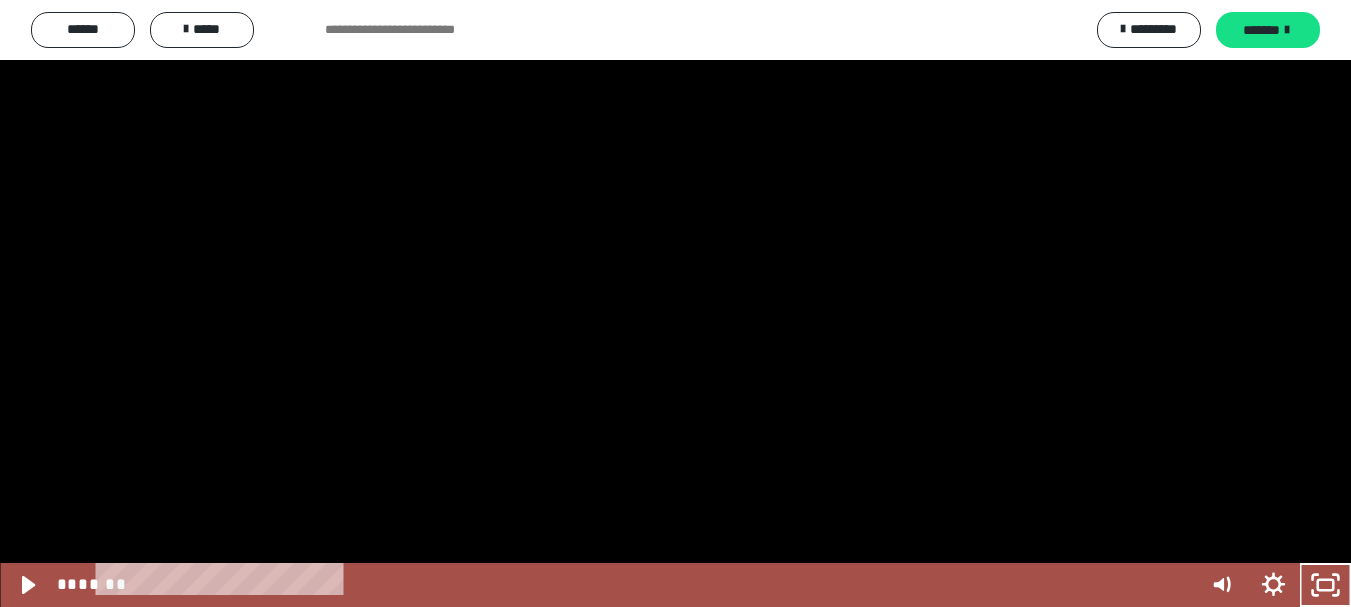 click 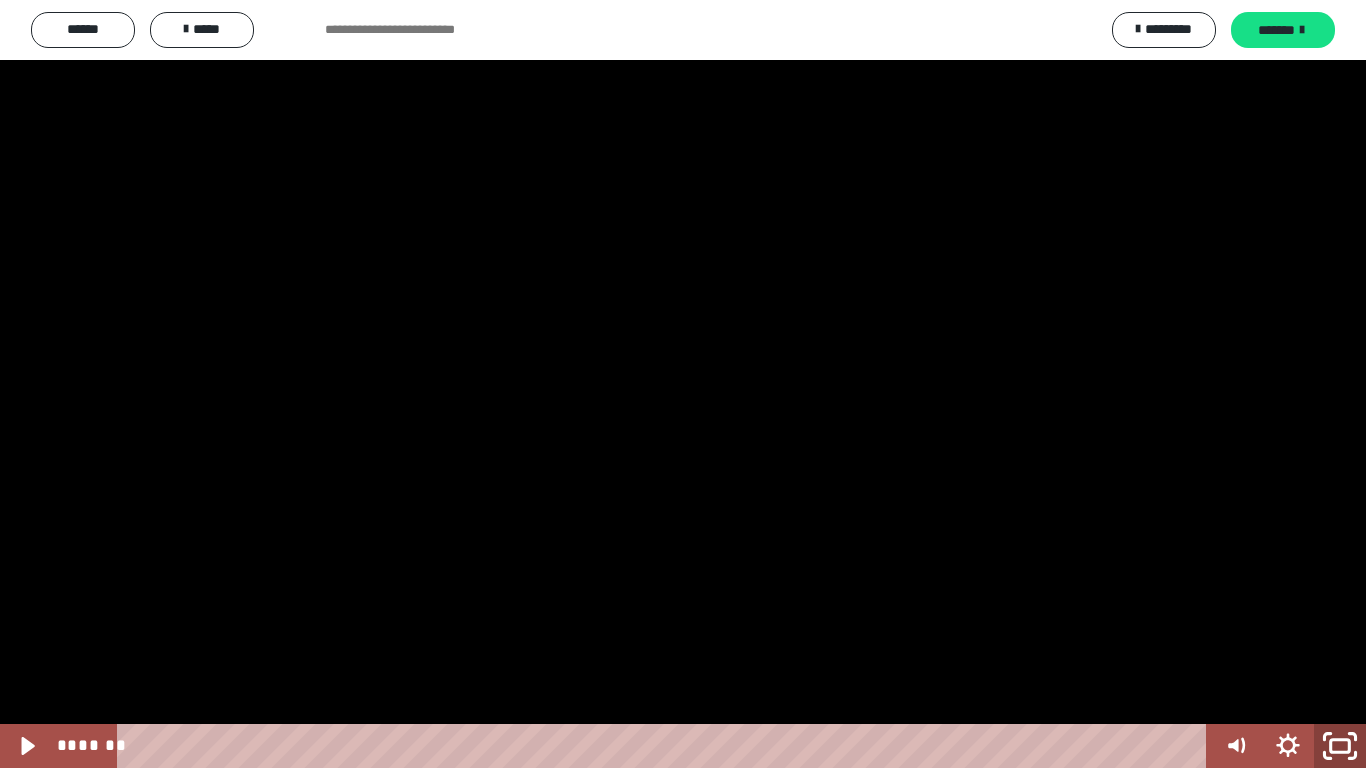click 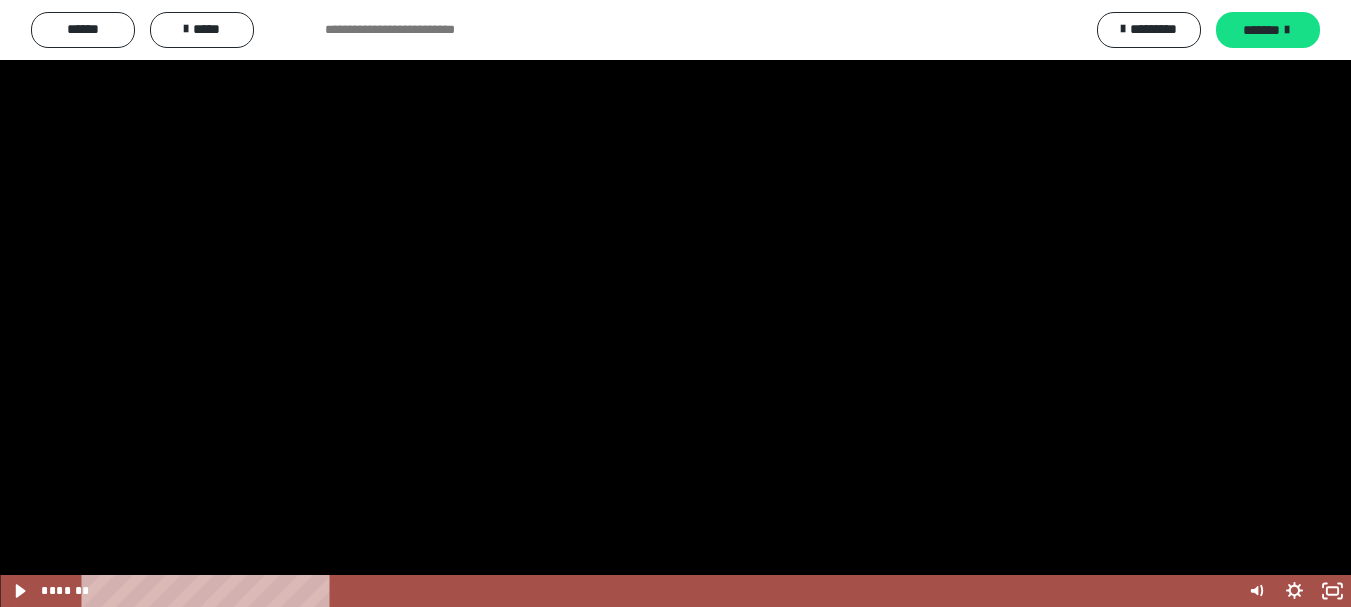 scroll, scrollTop: 0, scrollLeft: 0, axis: both 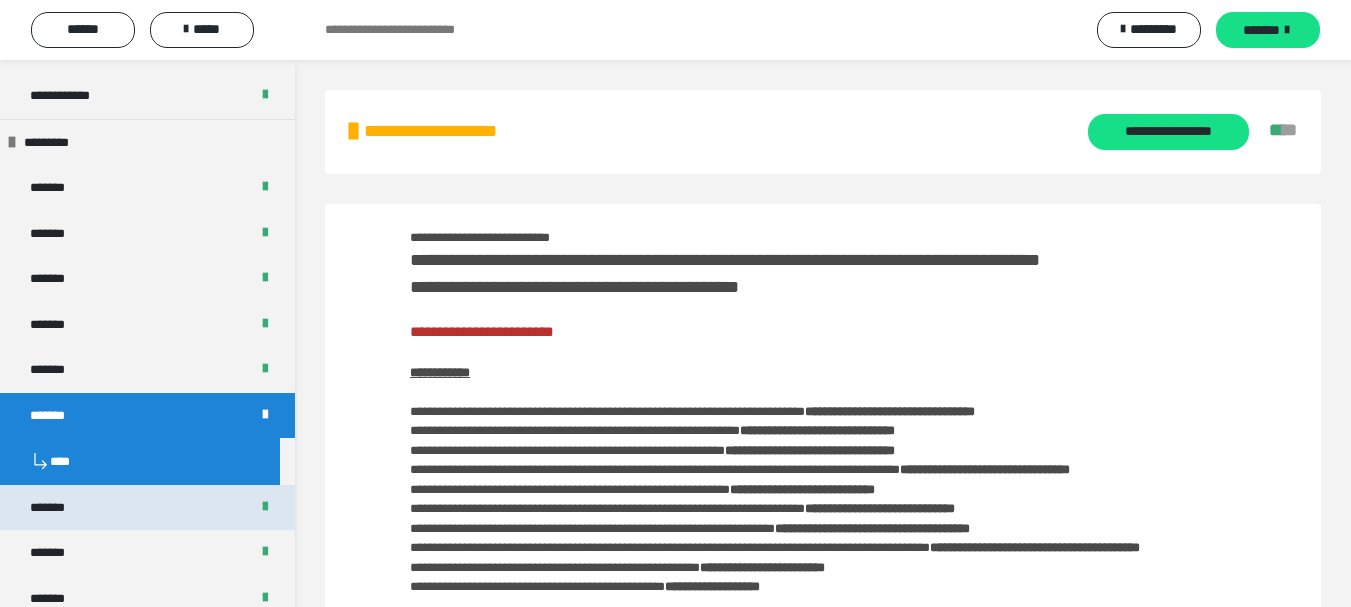 click on "*******" at bounding box center (58, 508) 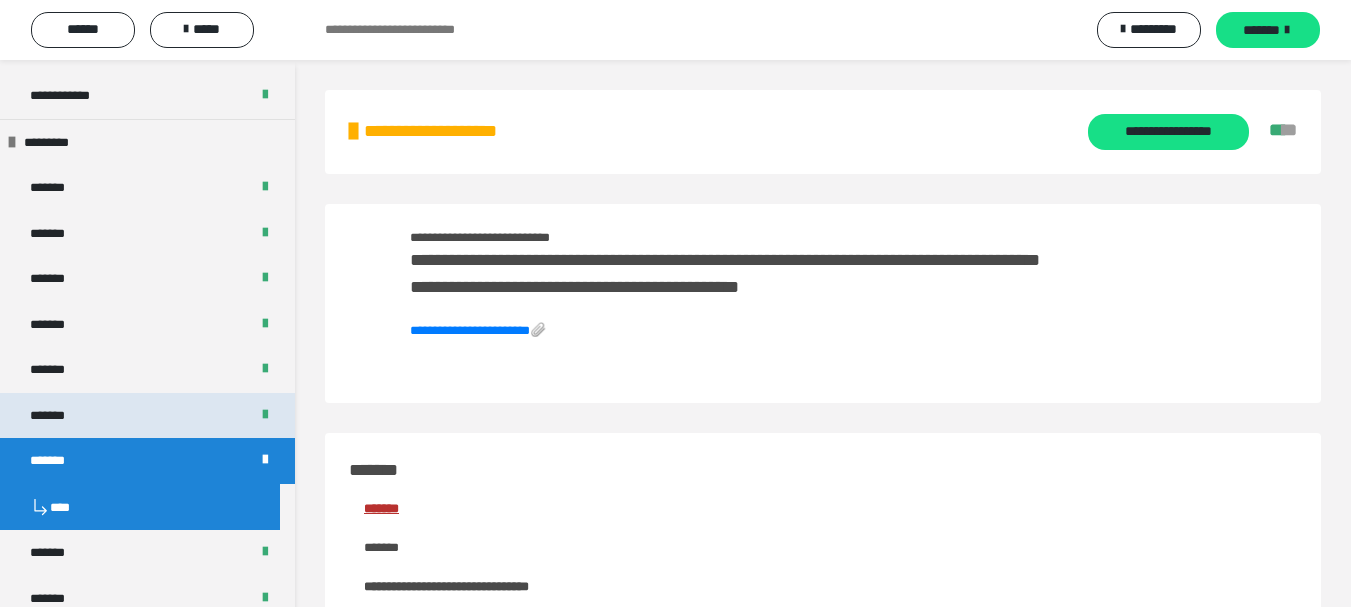 click on "*******" at bounding box center [58, 416] 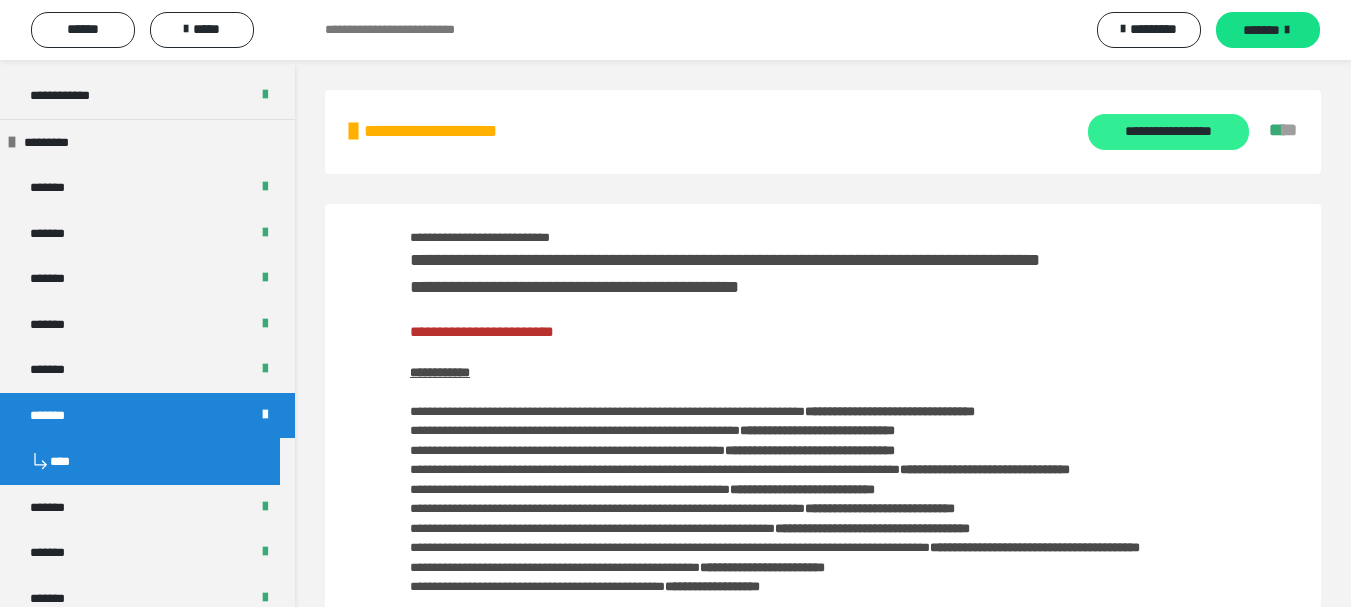 click on "**********" at bounding box center [1168, 132] 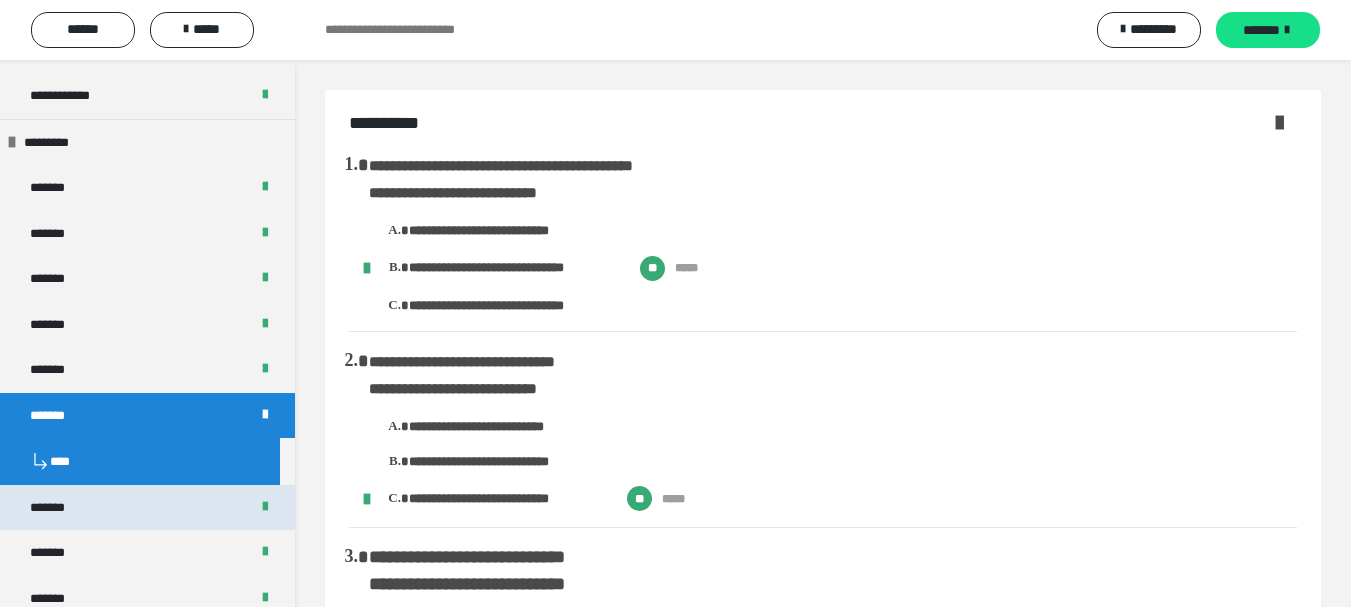 click on "*******" at bounding box center [58, 508] 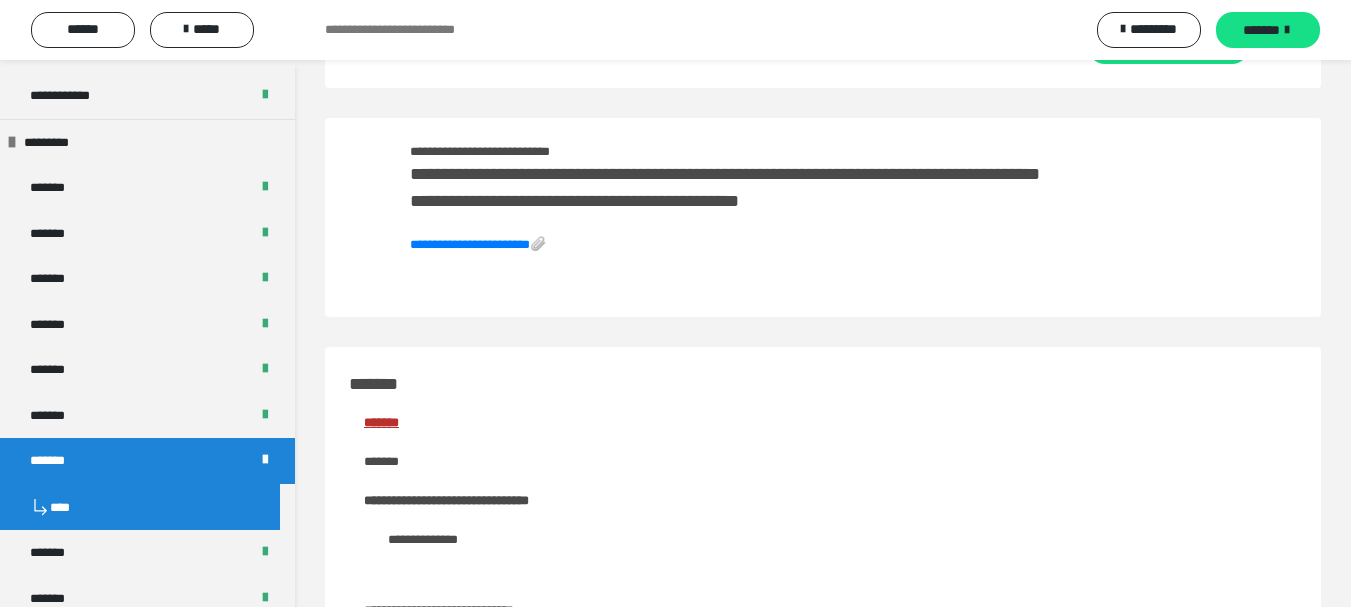scroll, scrollTop: 80, scrollLeft: 0, axis: vertical 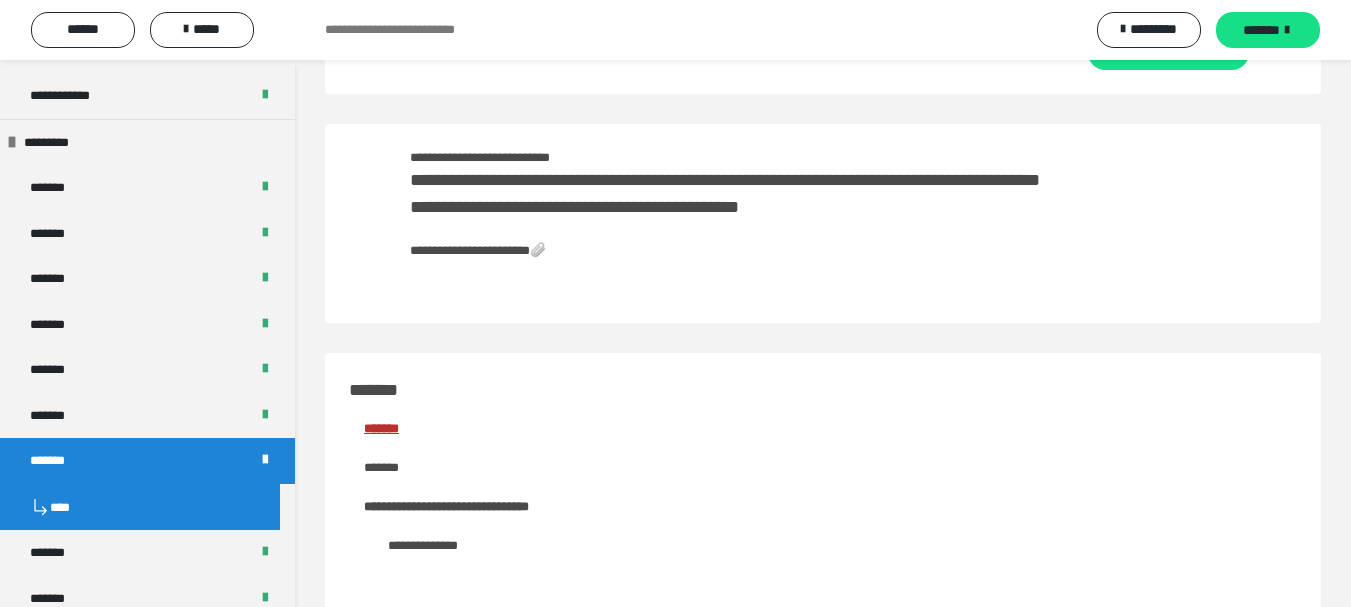 click on "**********" at bounding box center [478, 250] 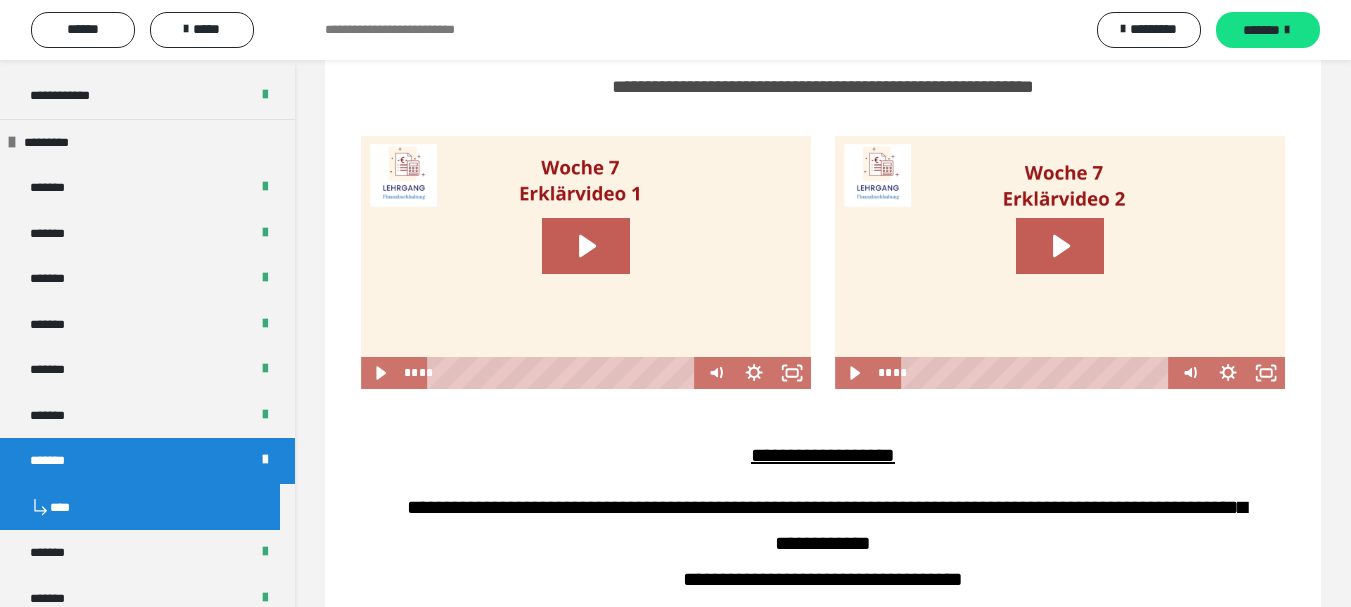 scroll, scrollTop: 1173, scrollLeft: 0, axis: vertical 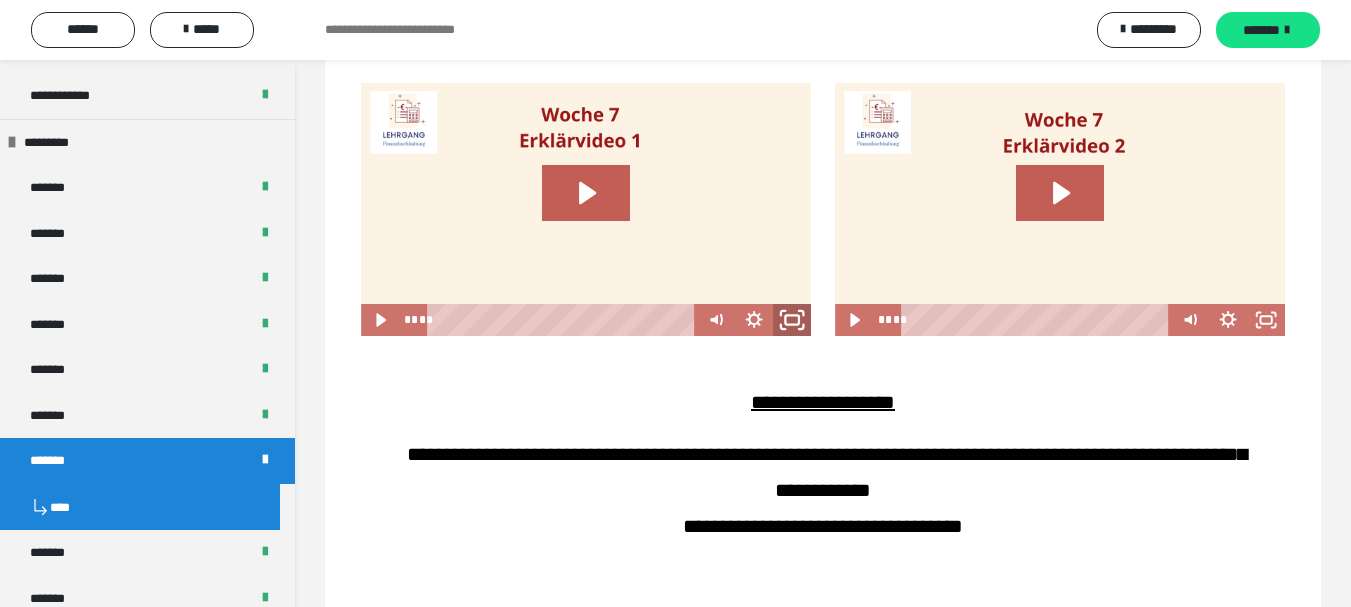 click 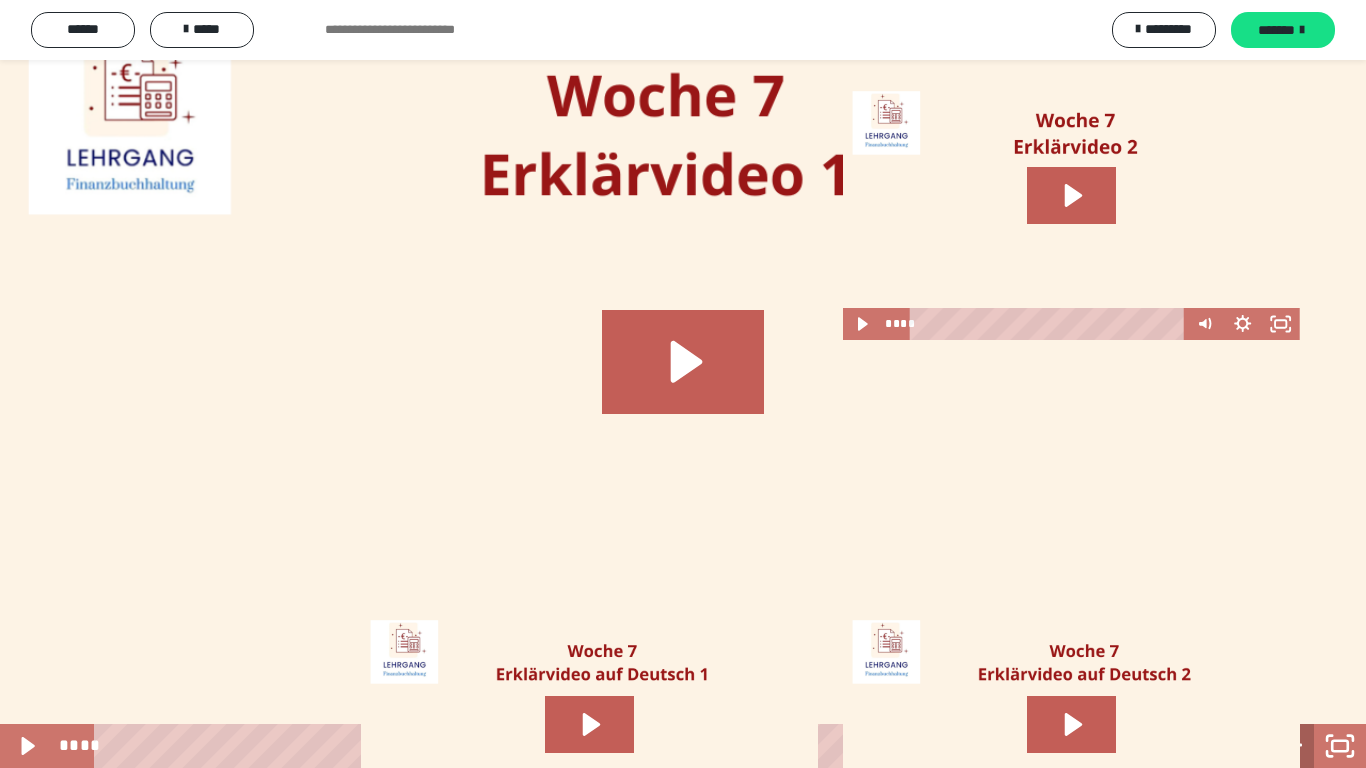 click 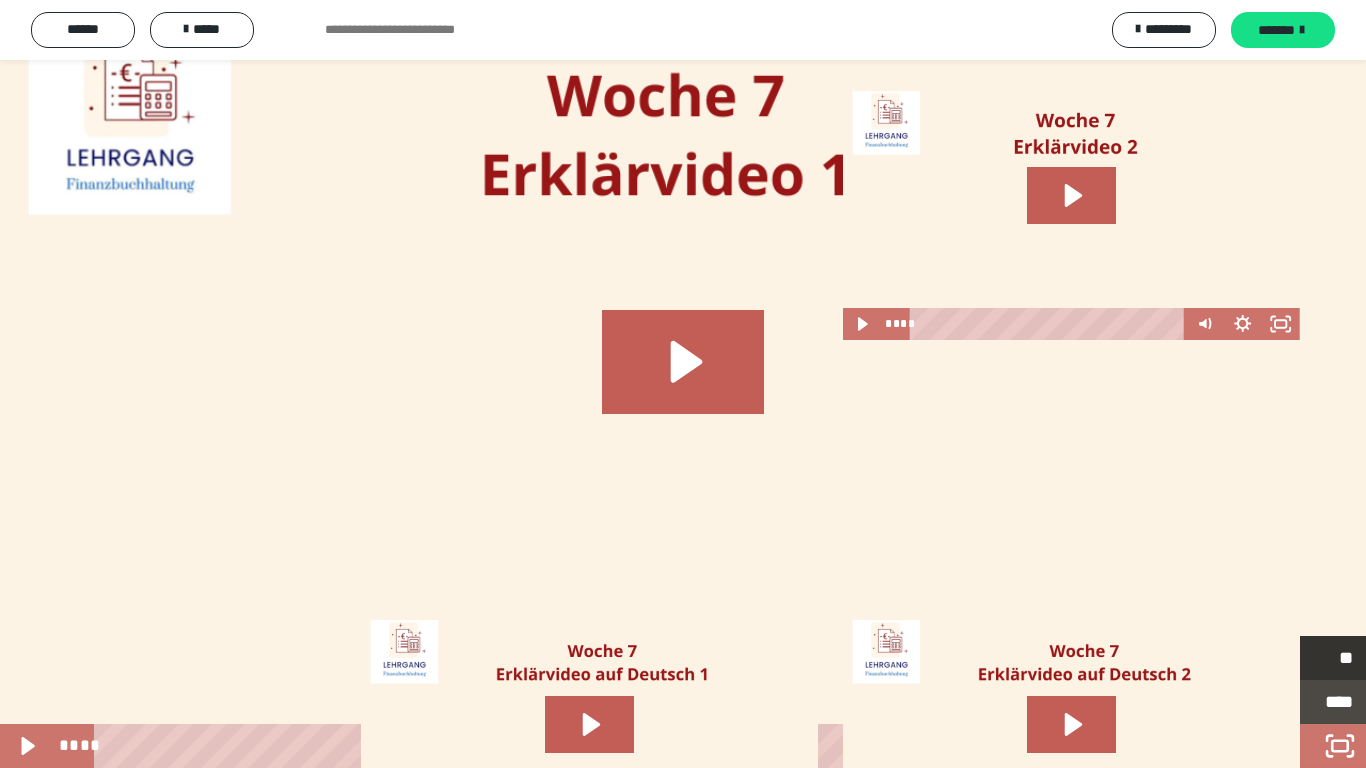 click on "*****" at bounding box center [1255, 658] 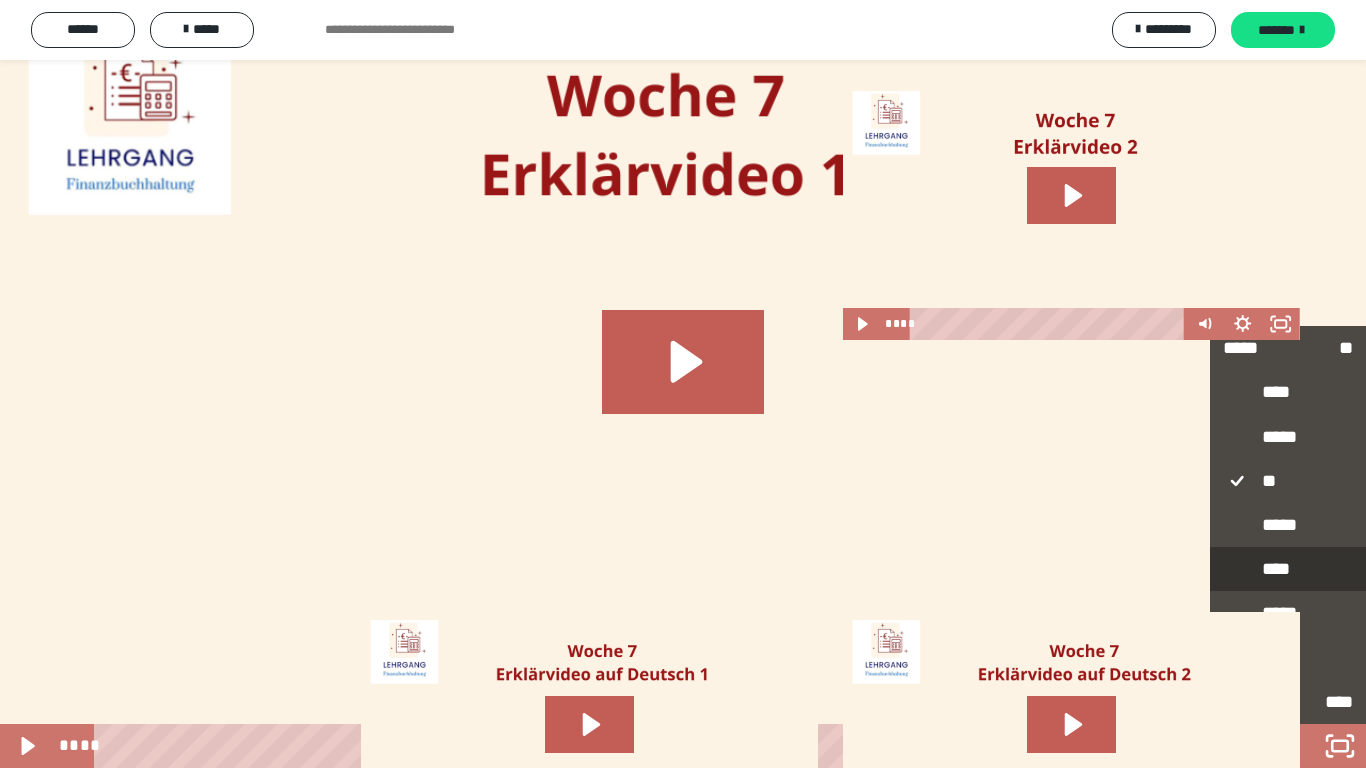 click on "****" at bounding box center (1288, 570) 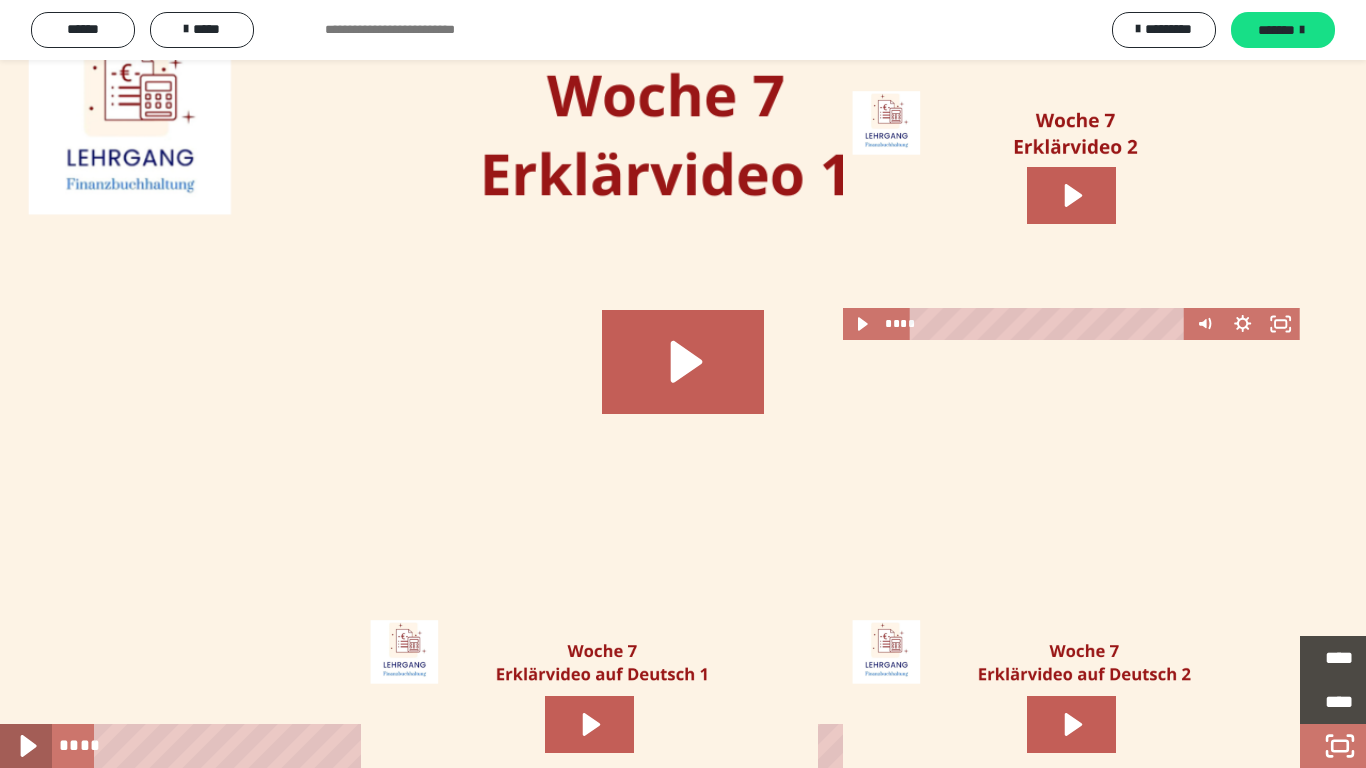 click 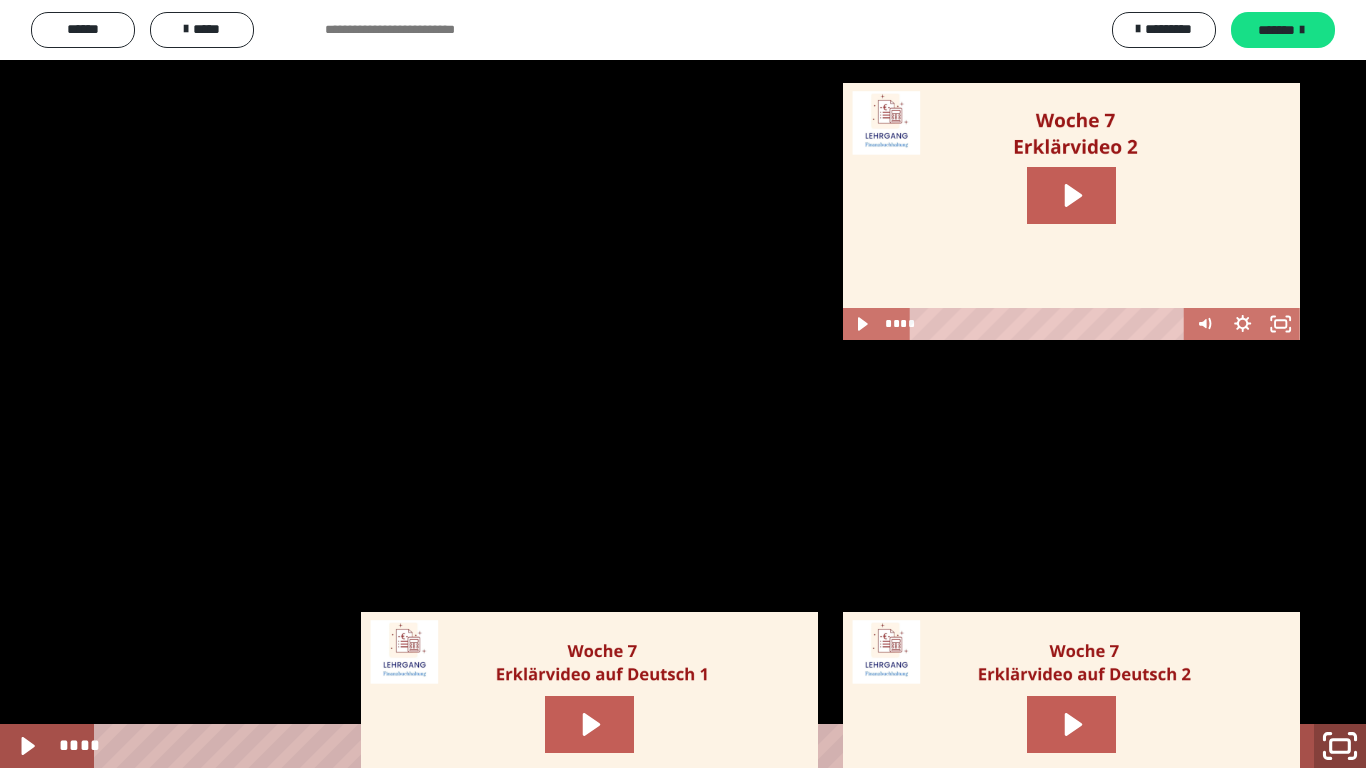 click 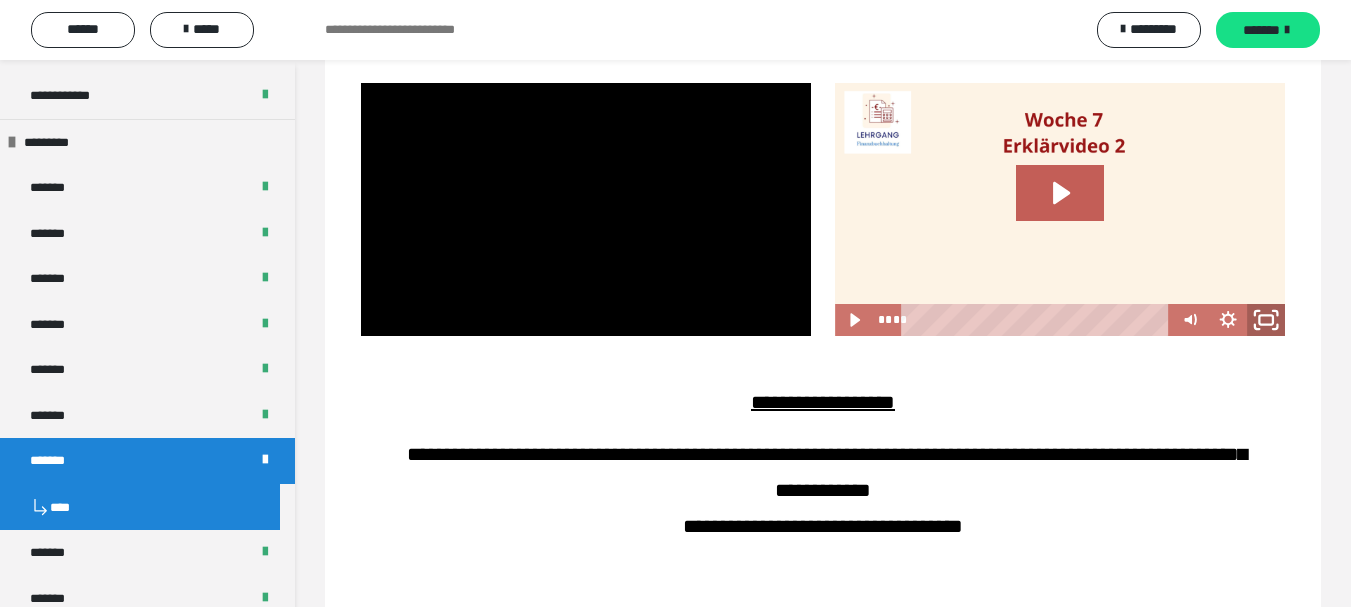 click 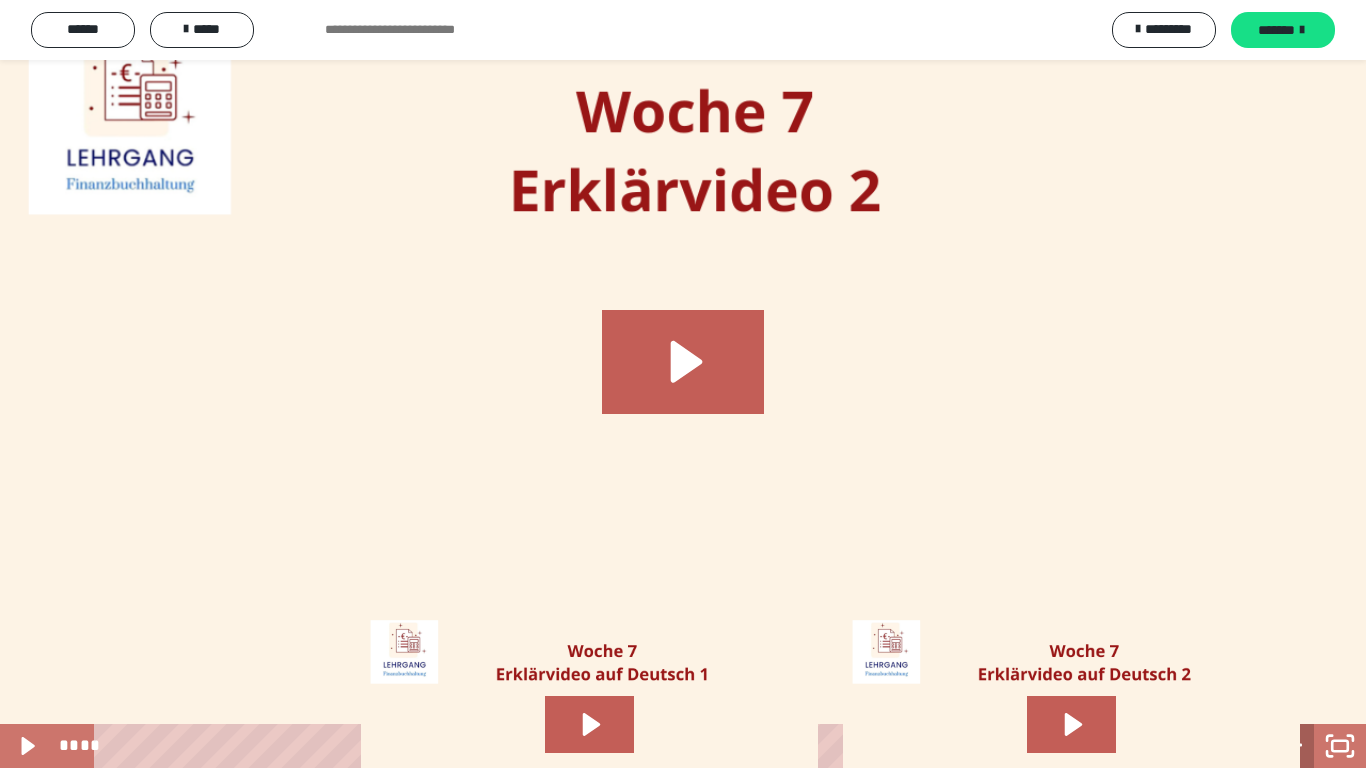 click 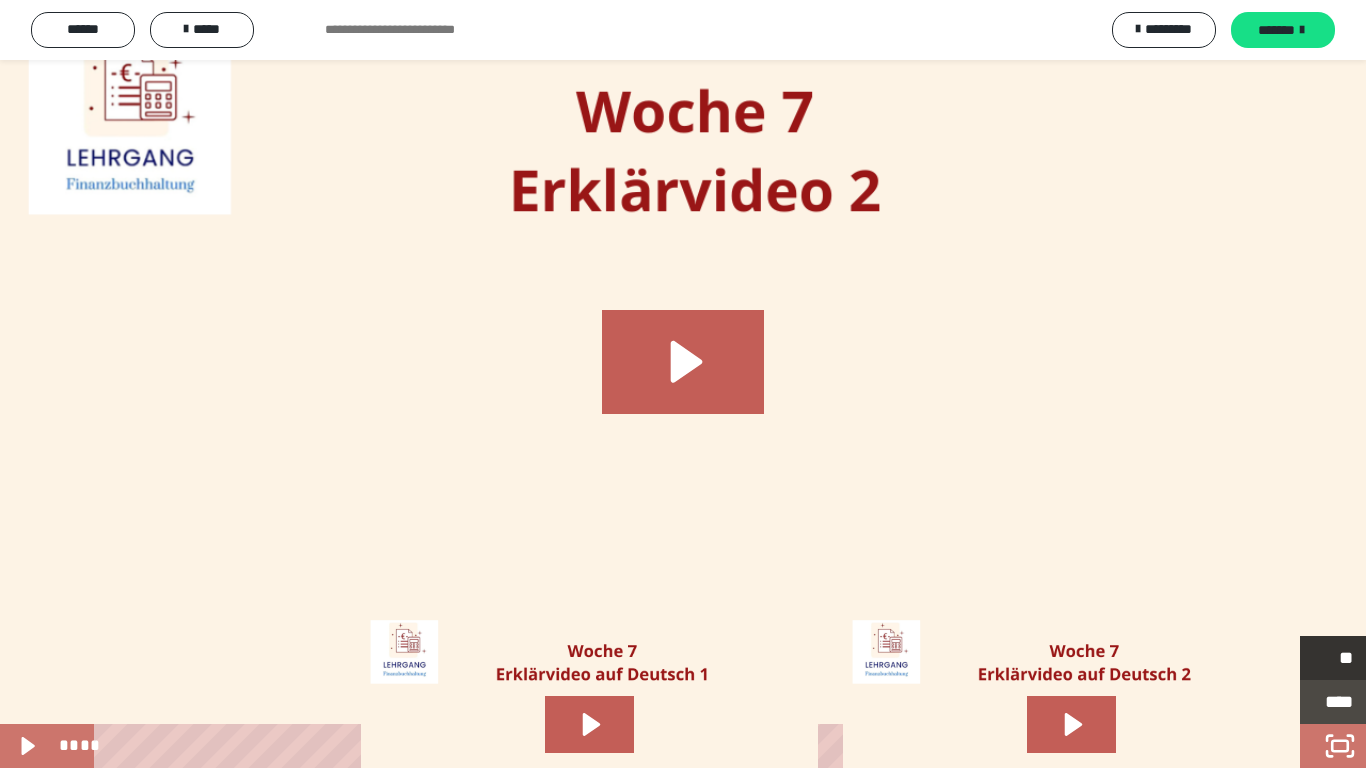 click on "*****" at bounding box center (1255, 657) 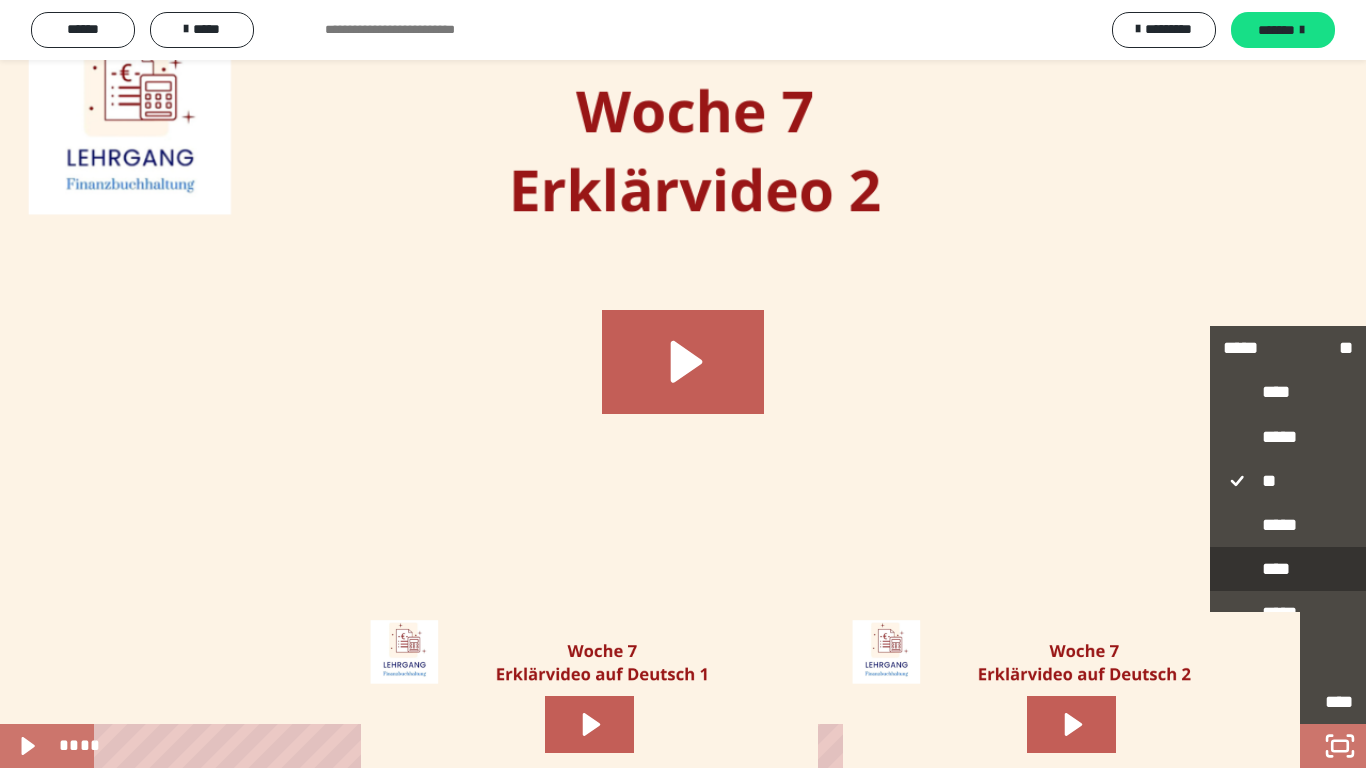 click on "****" at bounding box center (1288, 570) 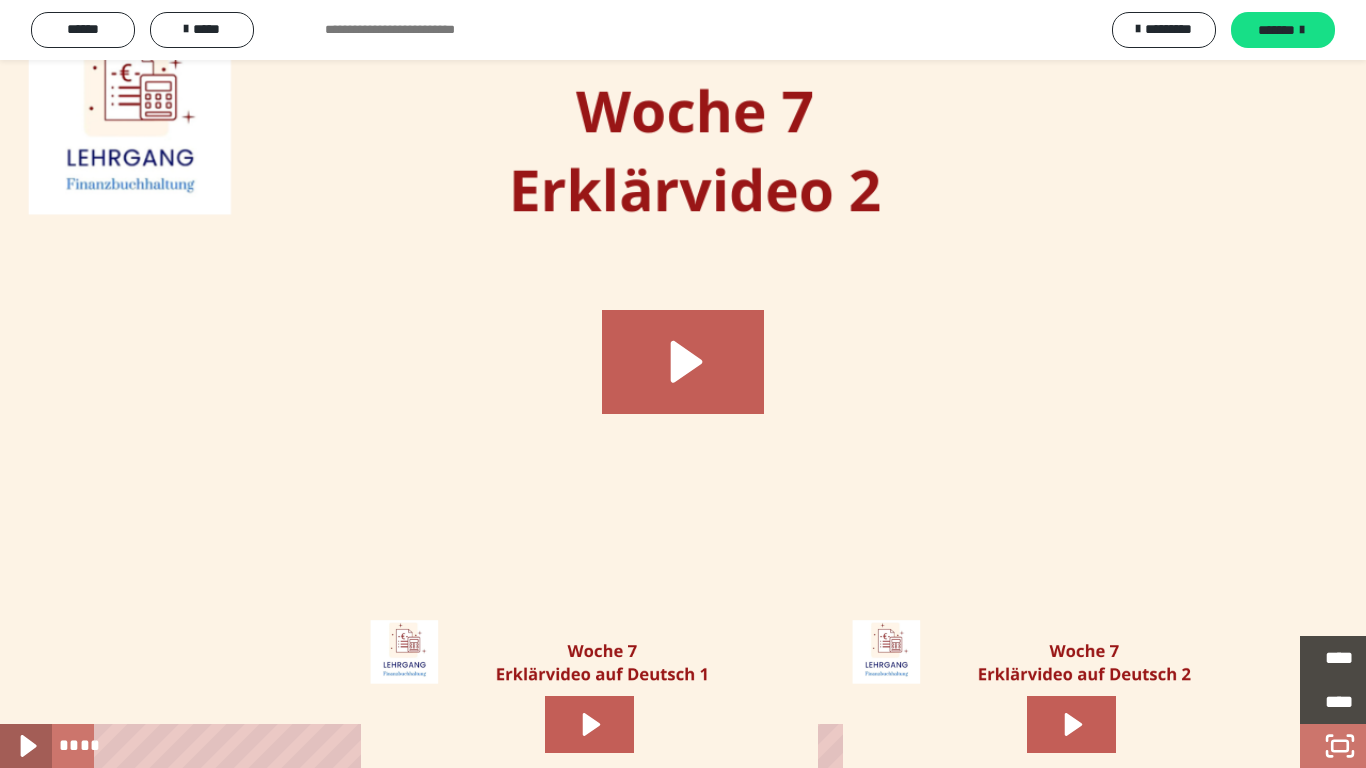 click 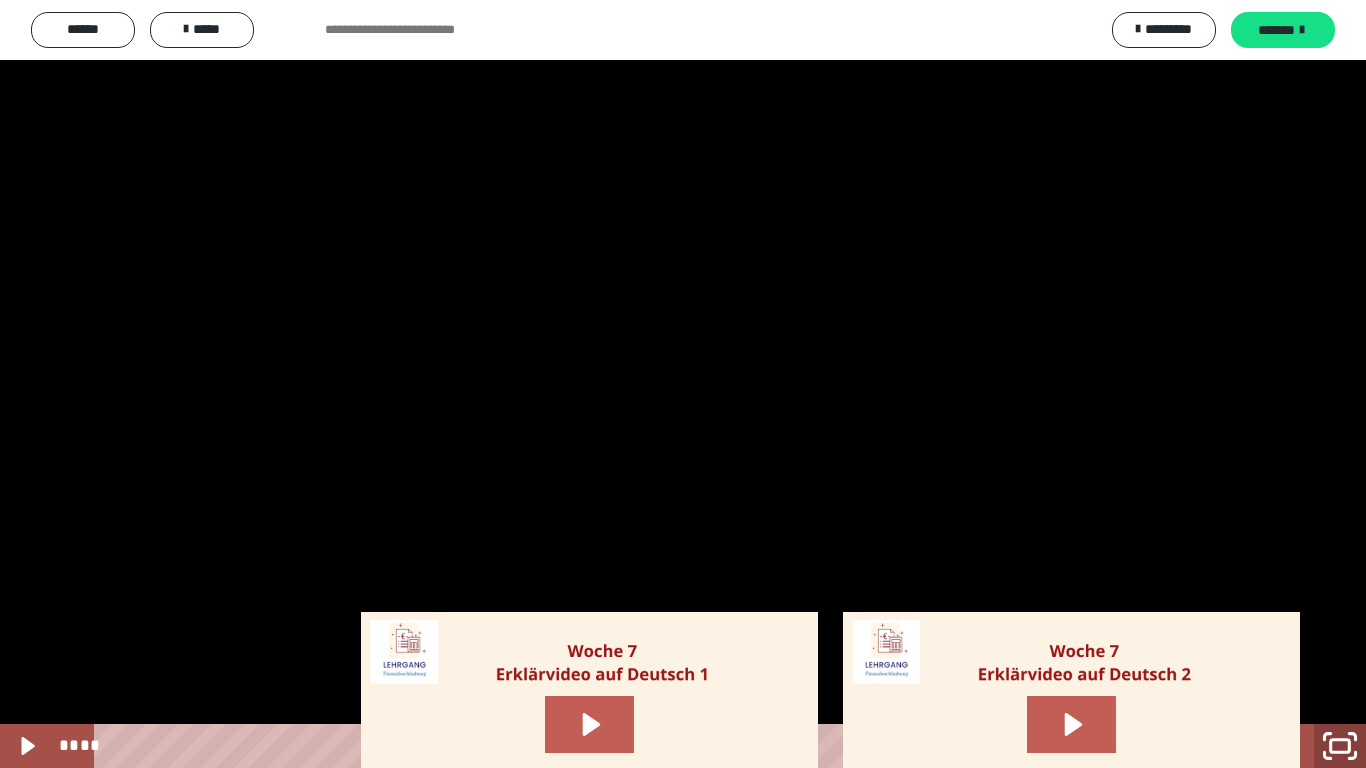 click 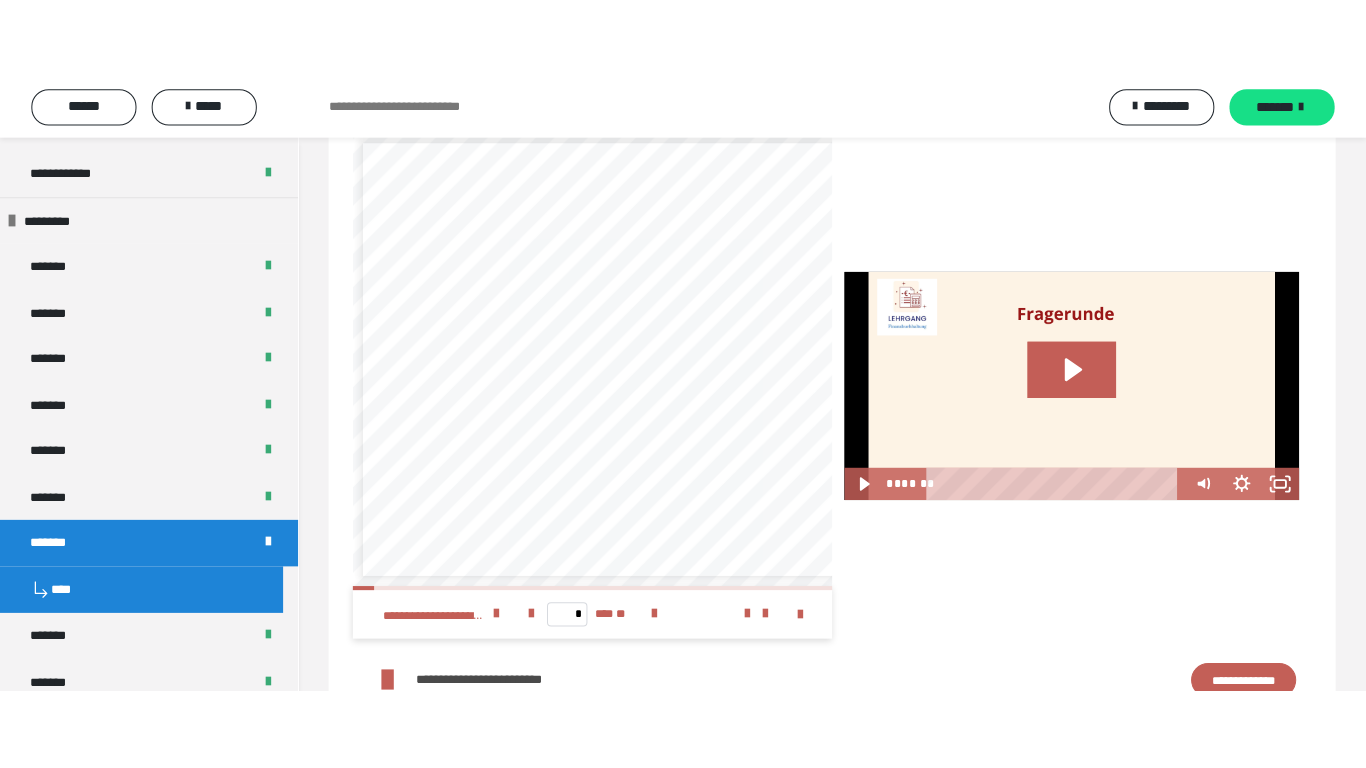 scroll, scrollTop: 3120, scrollLeft: 0, axis: vertical 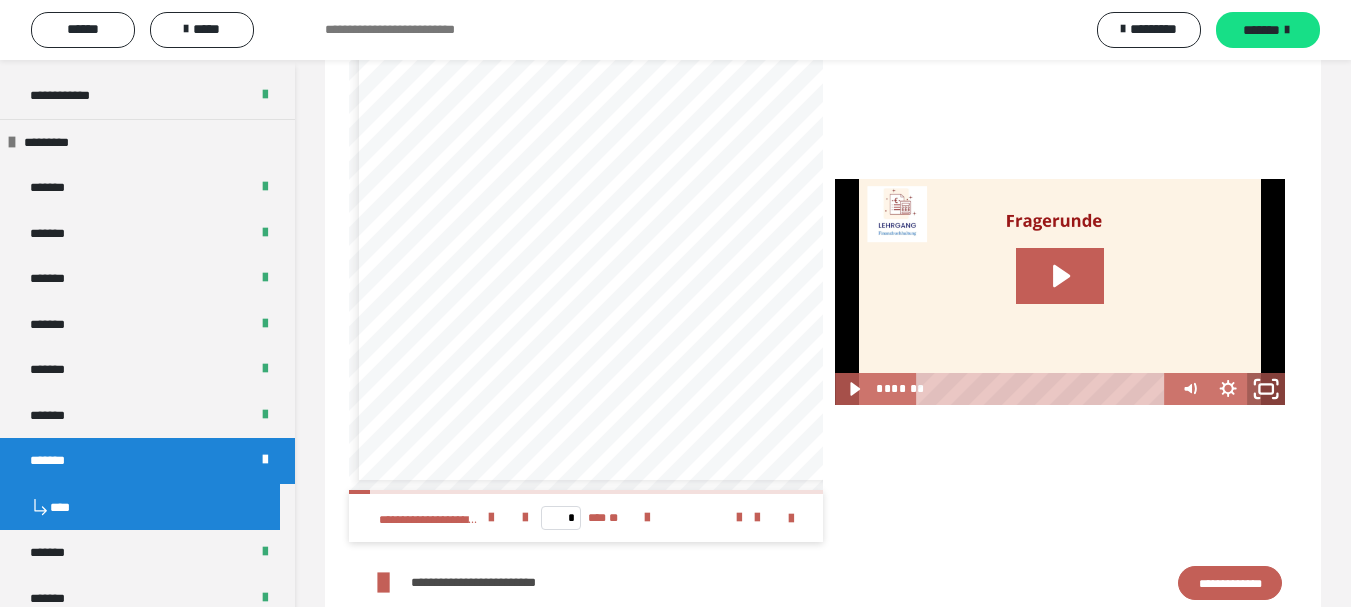 click 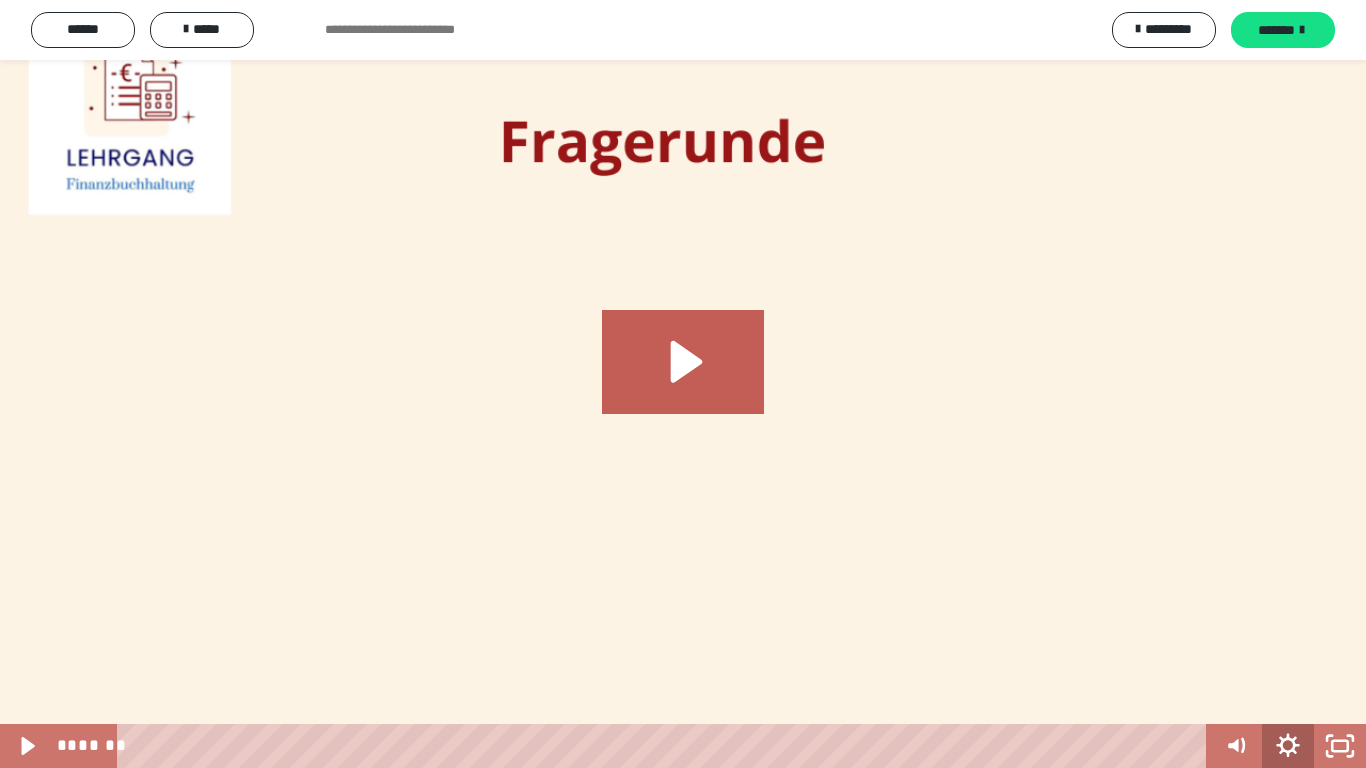 click 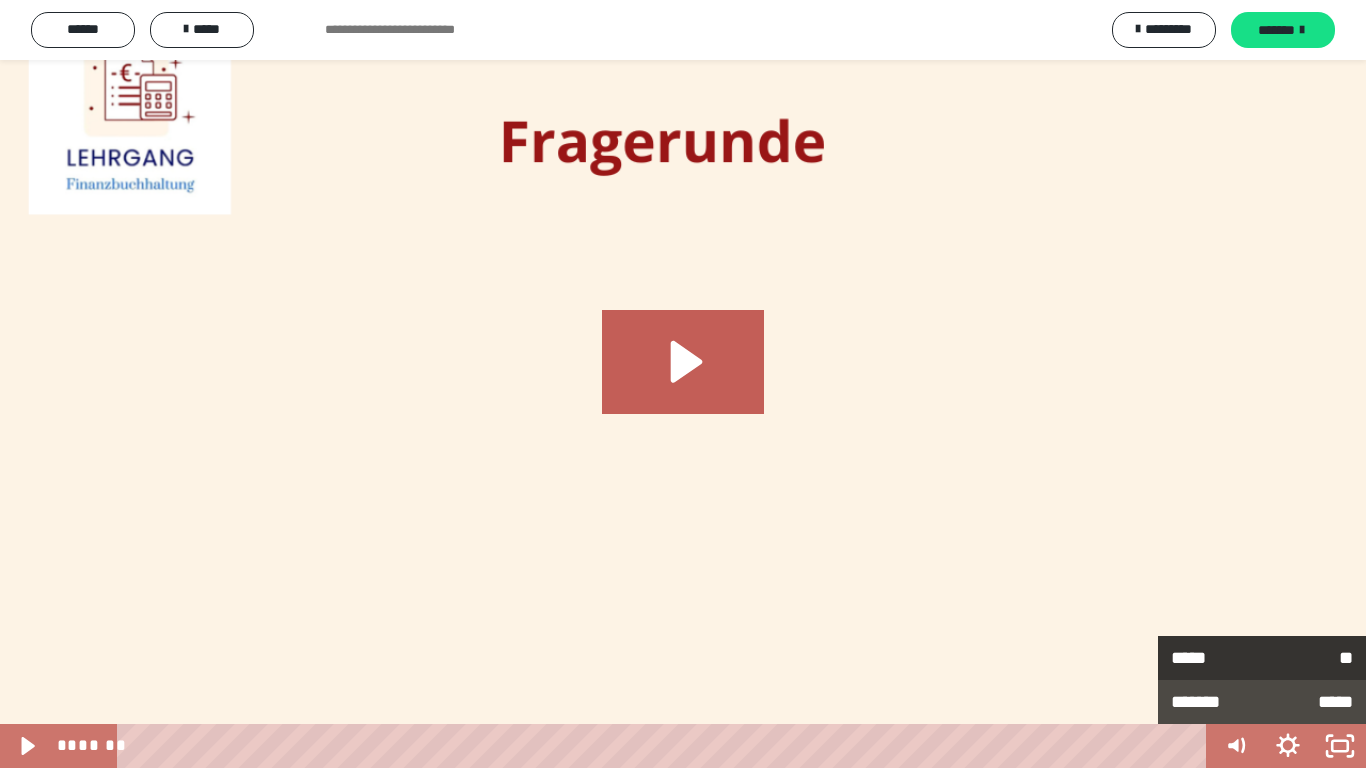 click on "*****" at bounding box center [1216, 657] 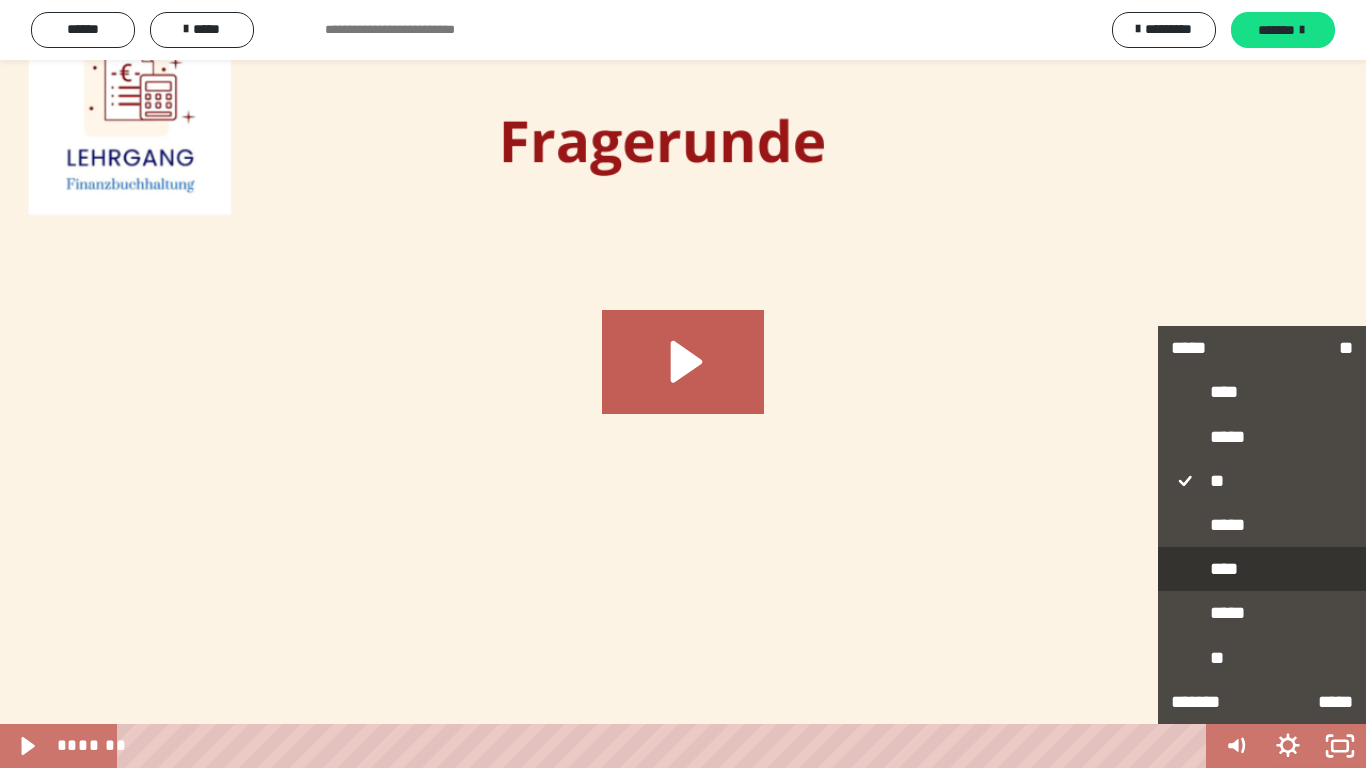 click on "****" at bounding box center (1262, 570) 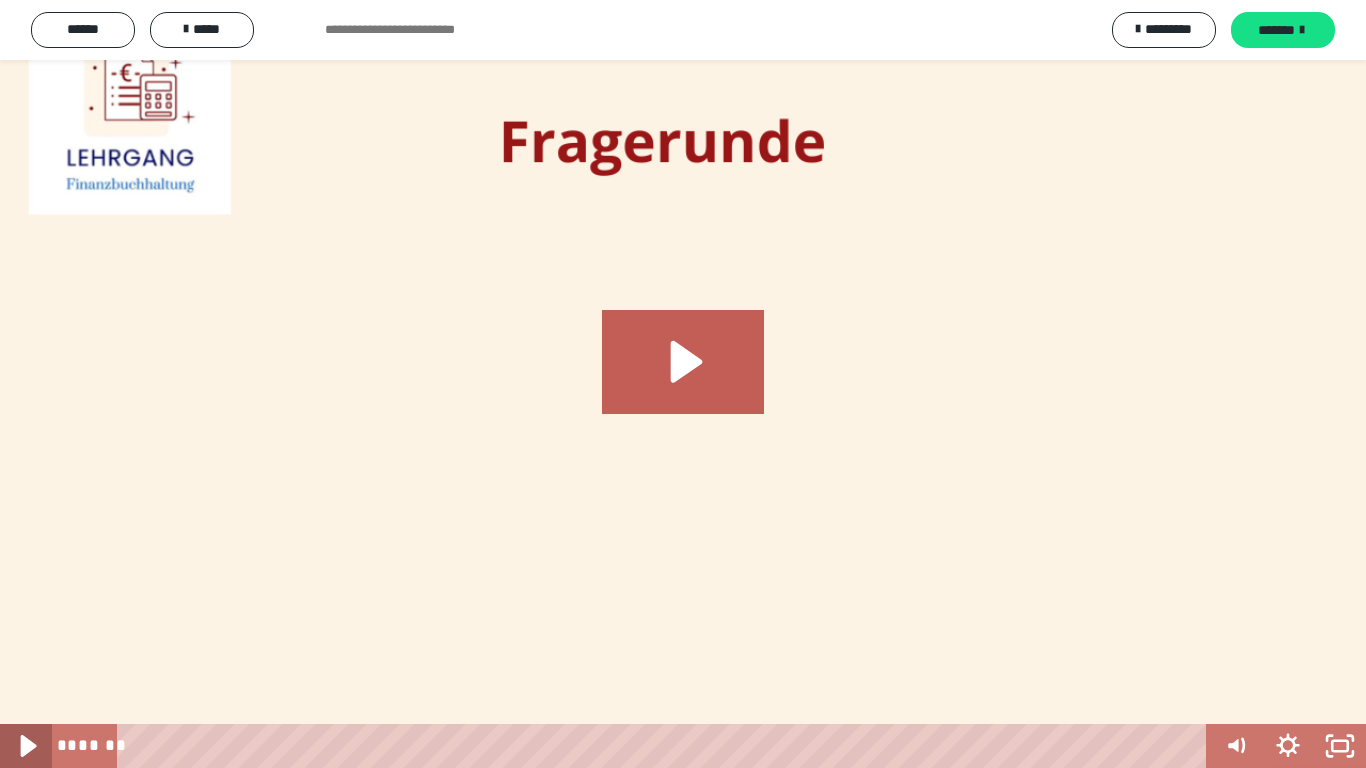 click 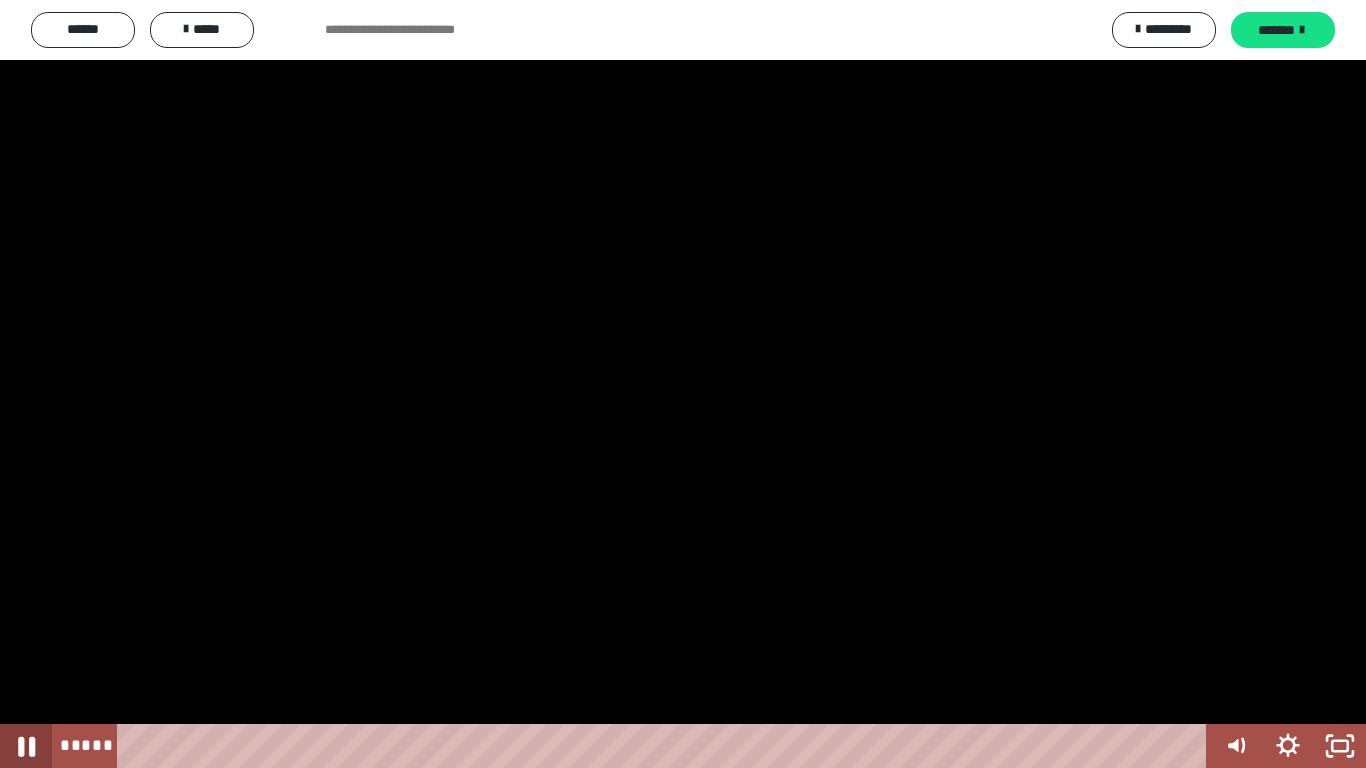 click 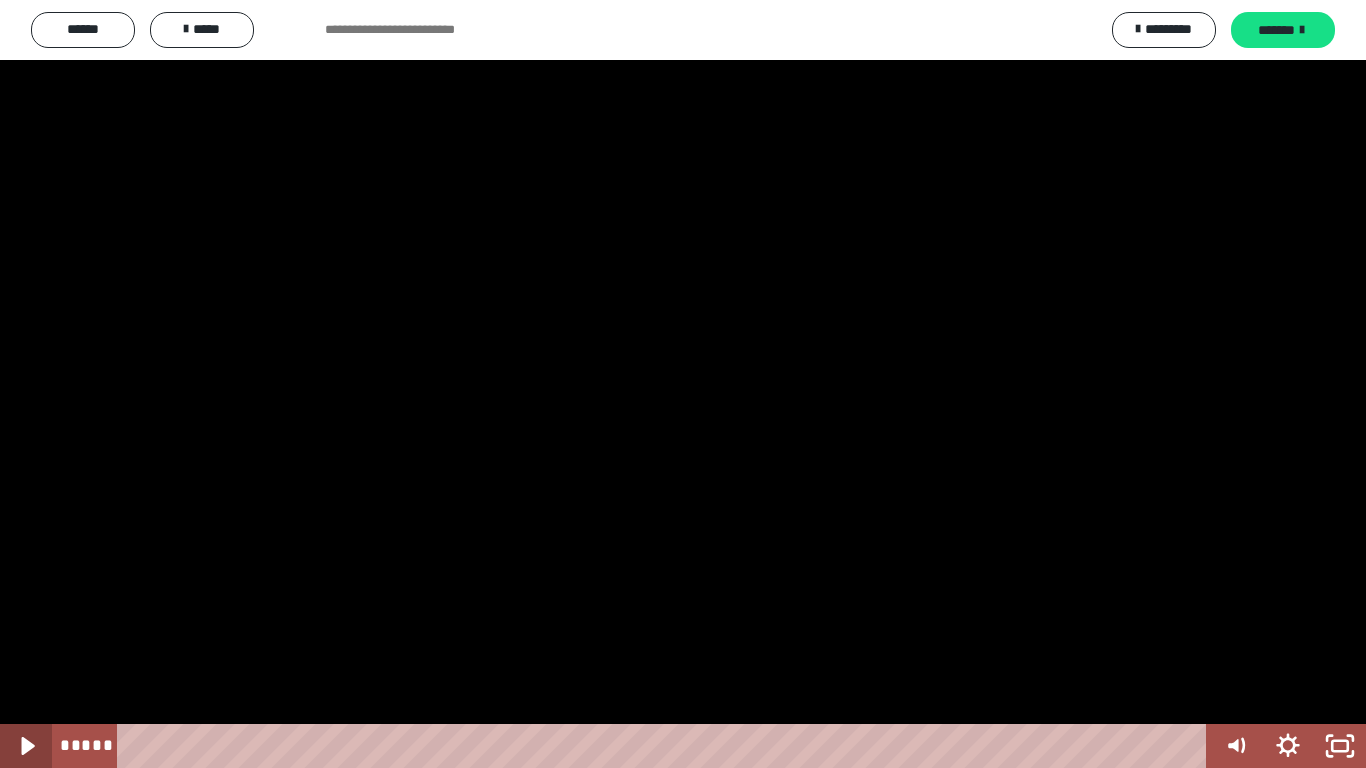 click 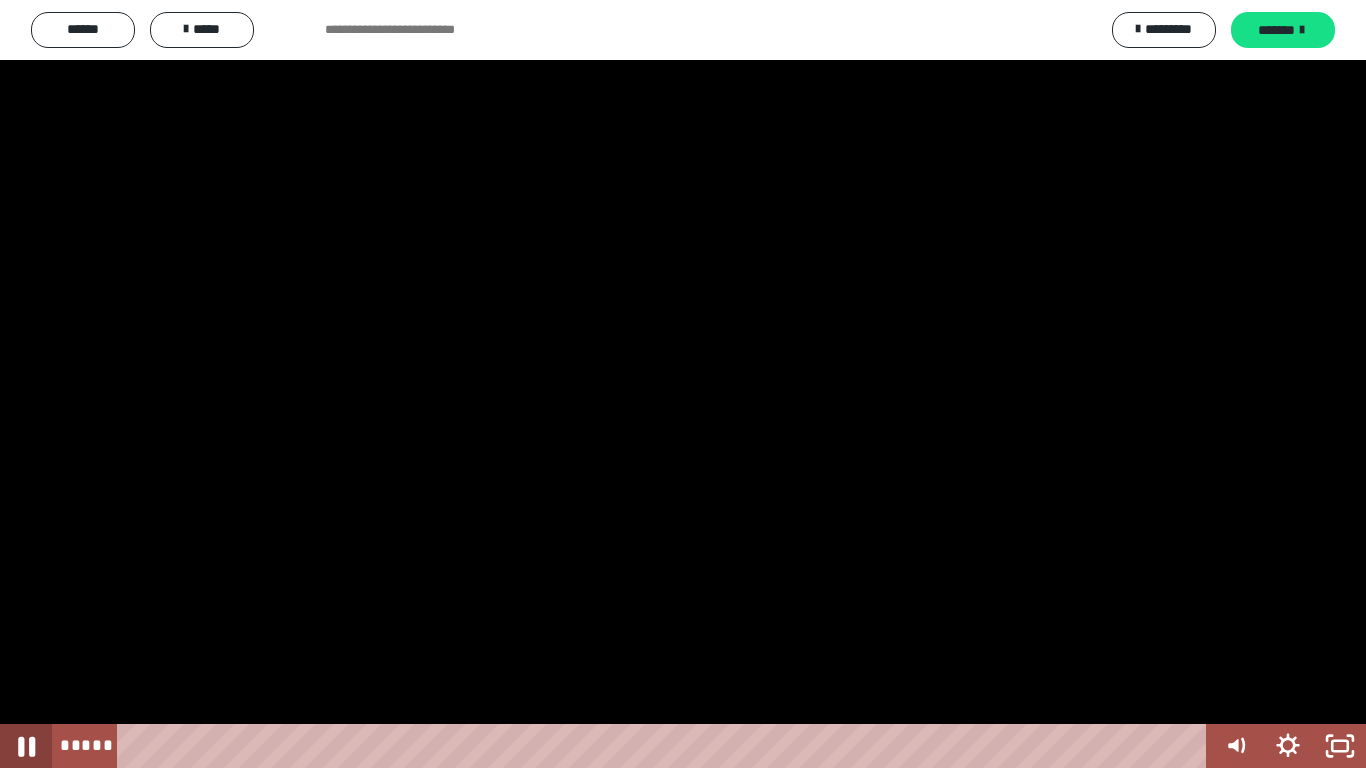 click 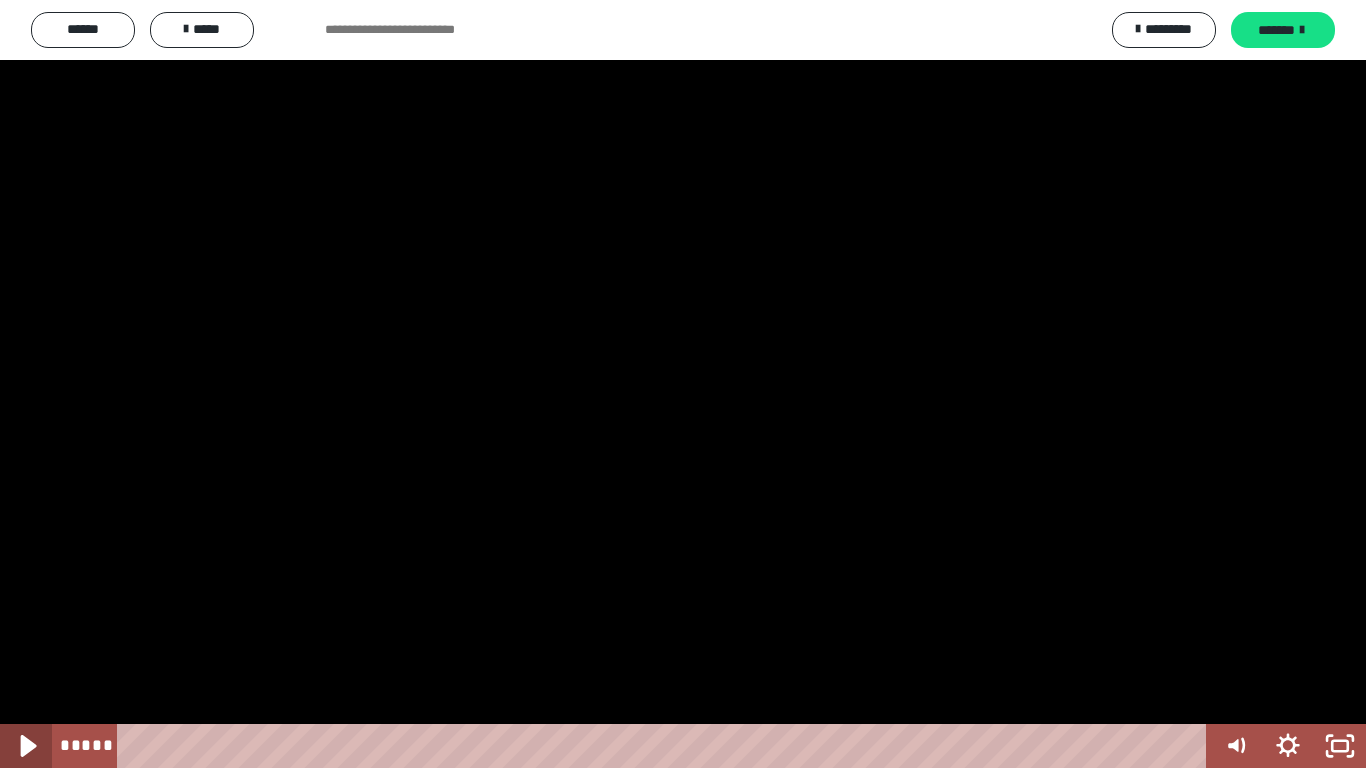 click 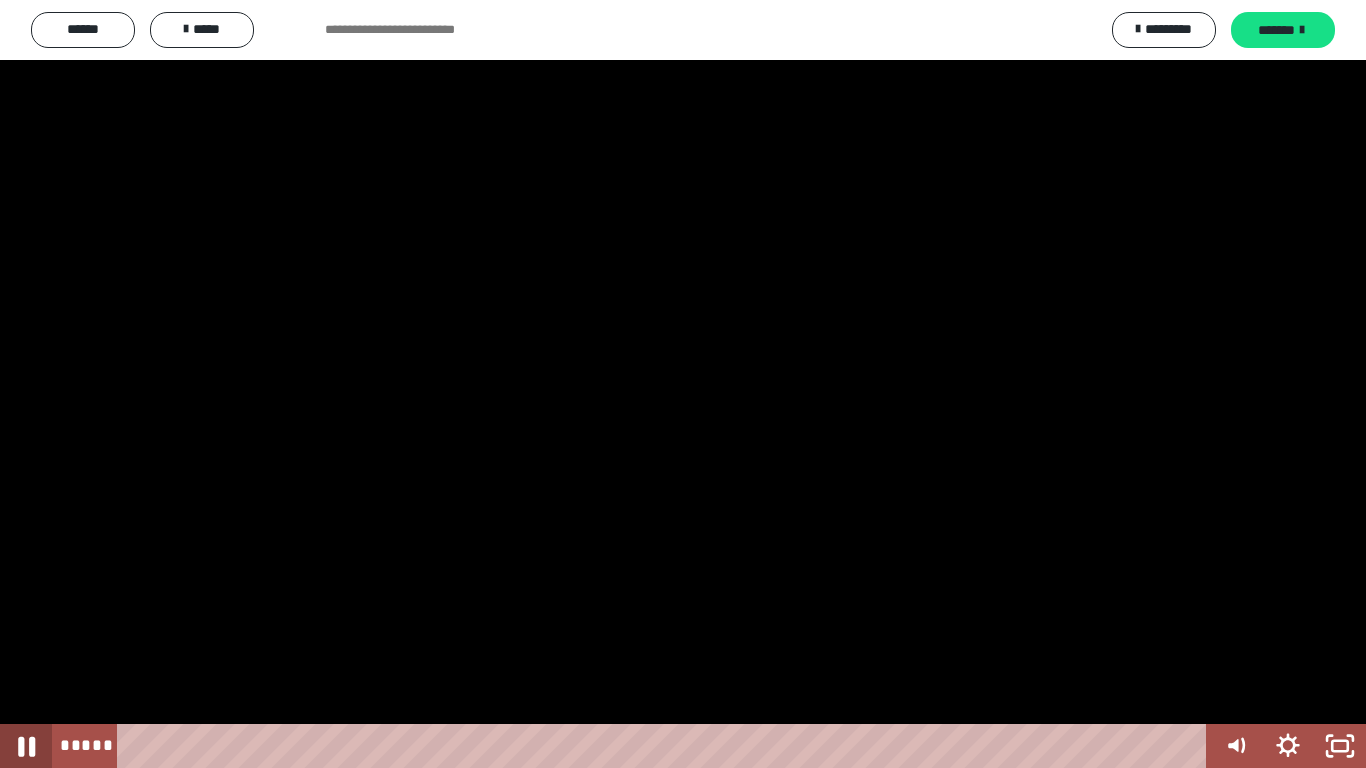 click 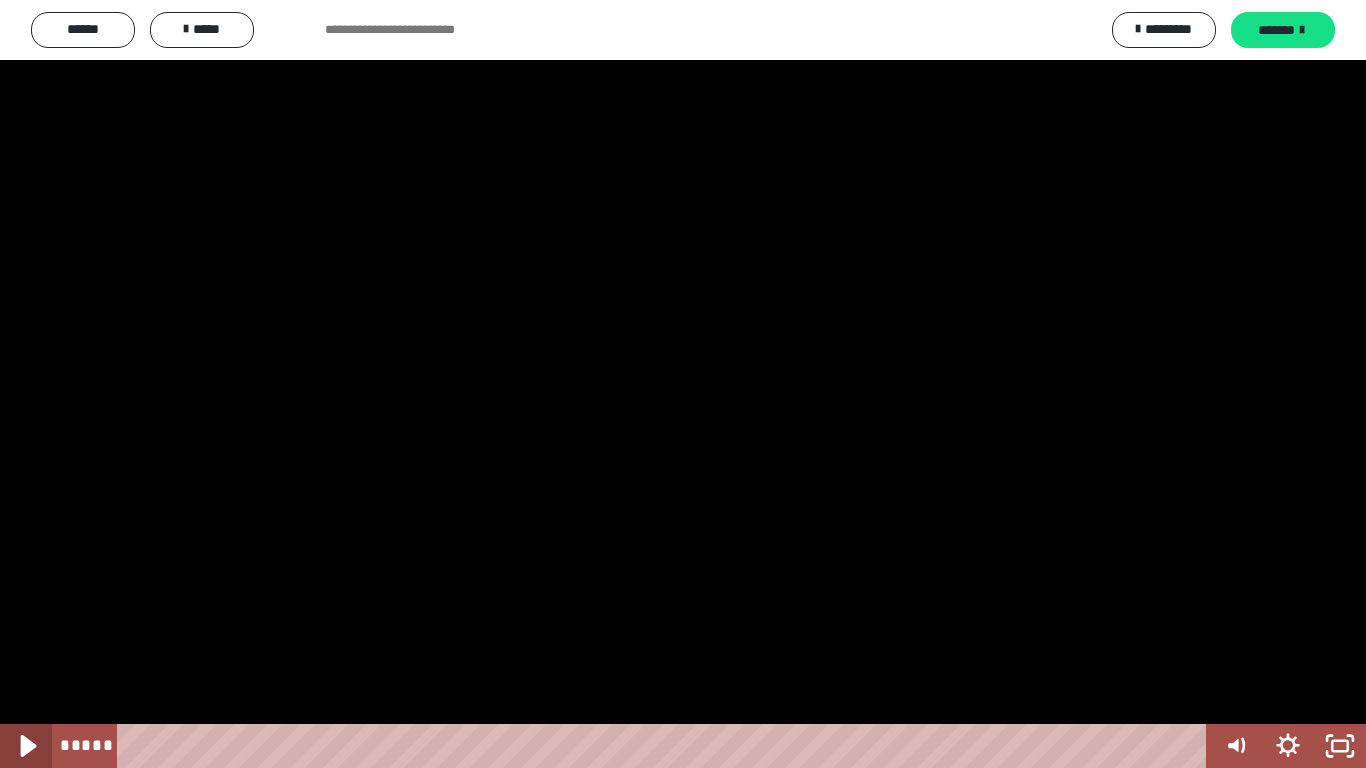 click 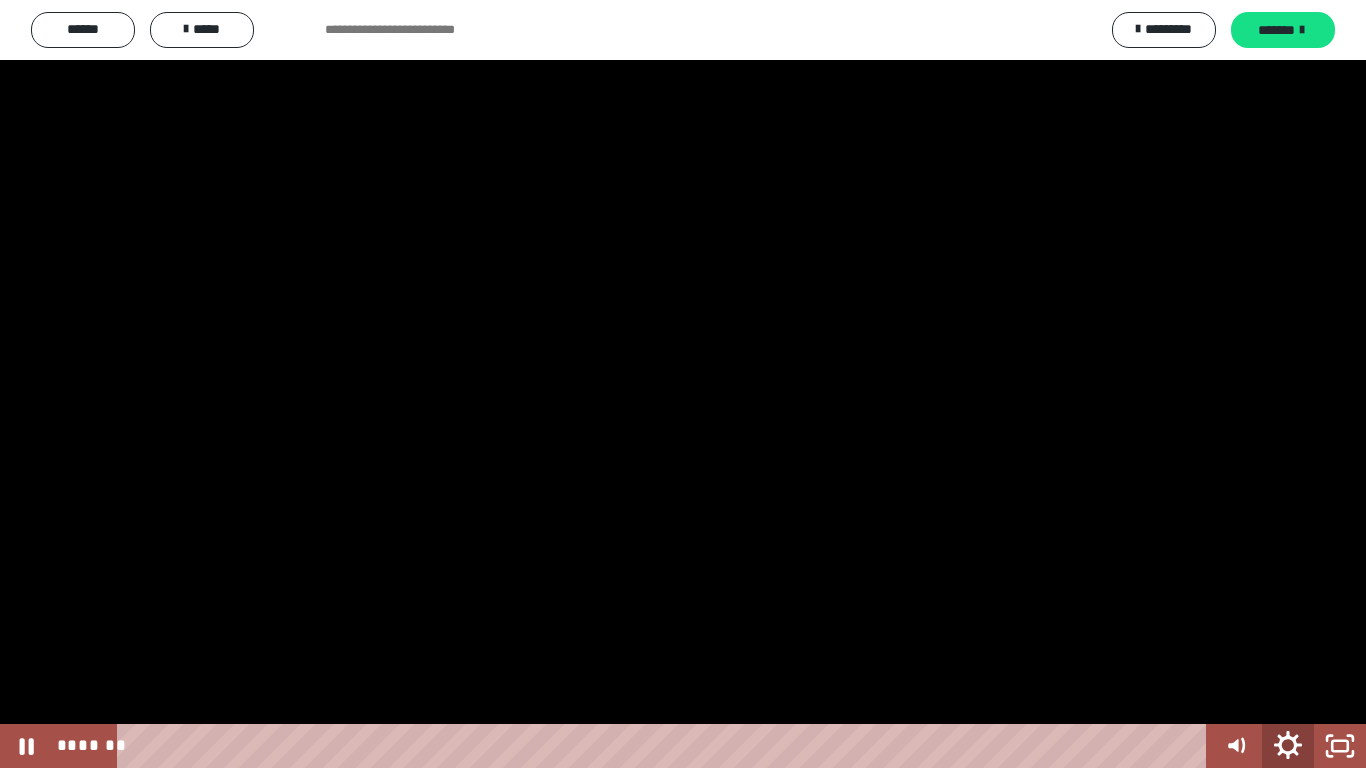 click 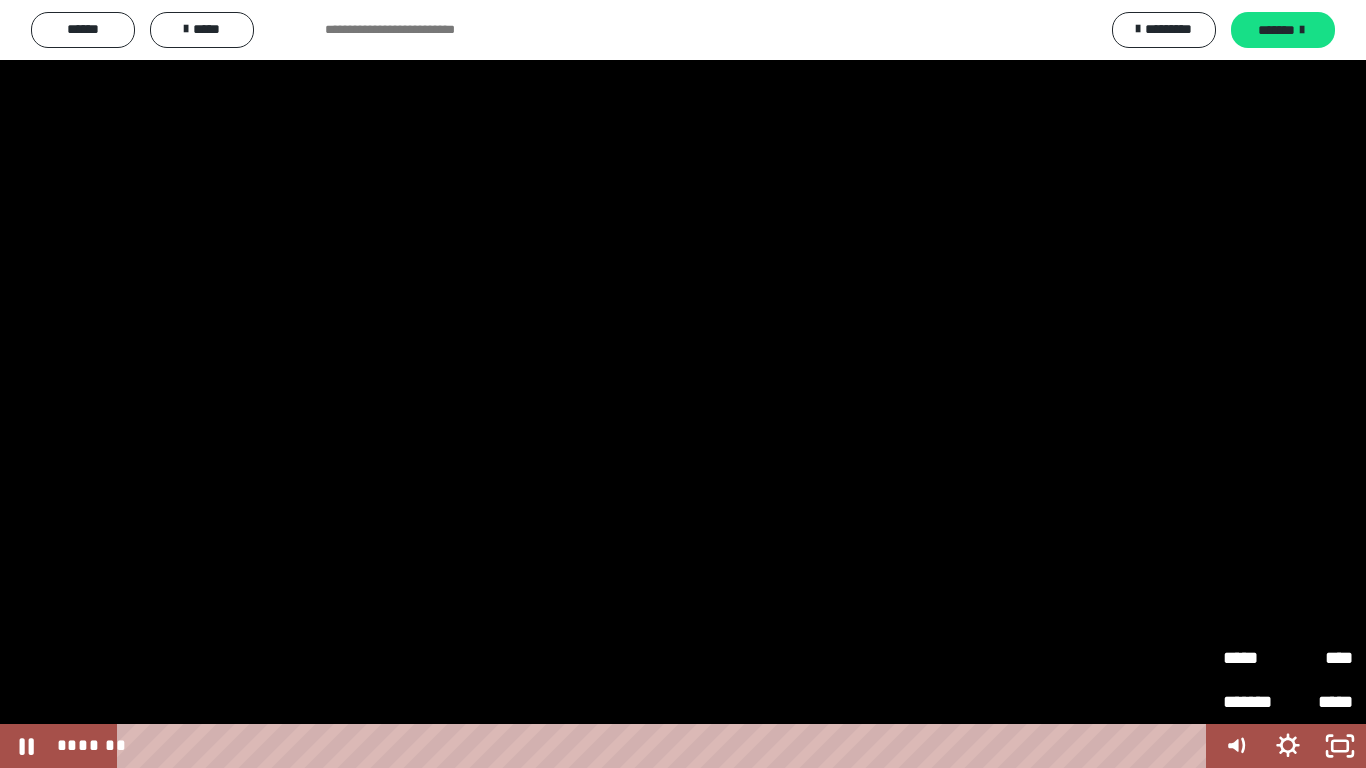 click on "*****" at bounding box center [1255, 658] 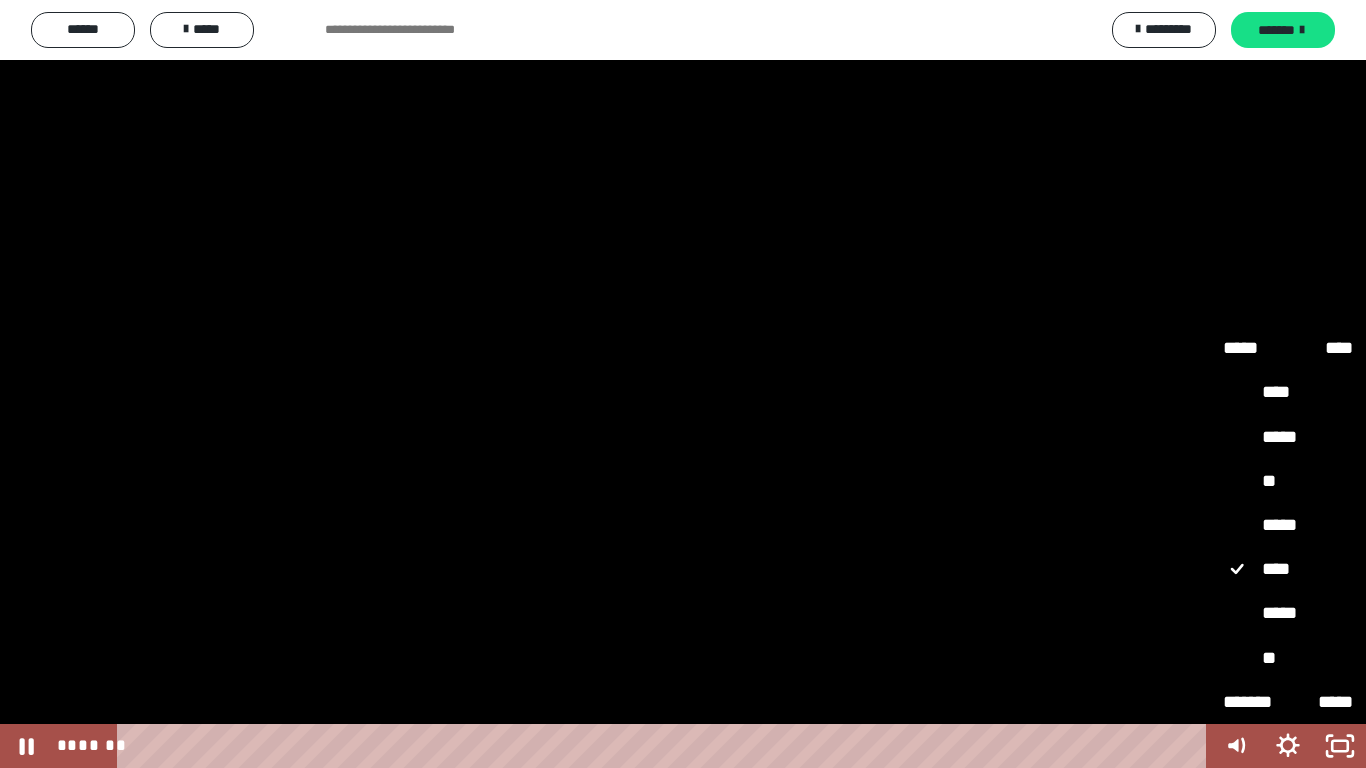 click on "**" at bounding box center [1288, 659] 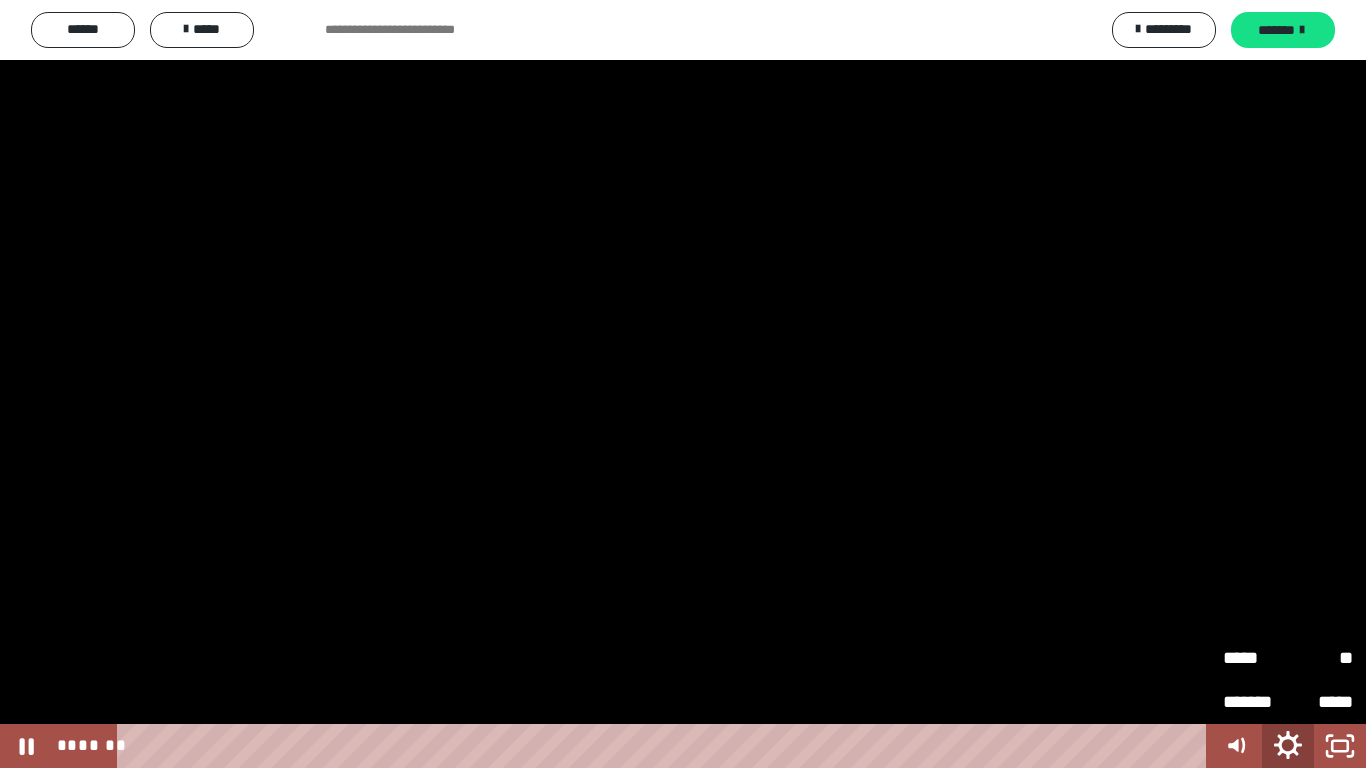 click 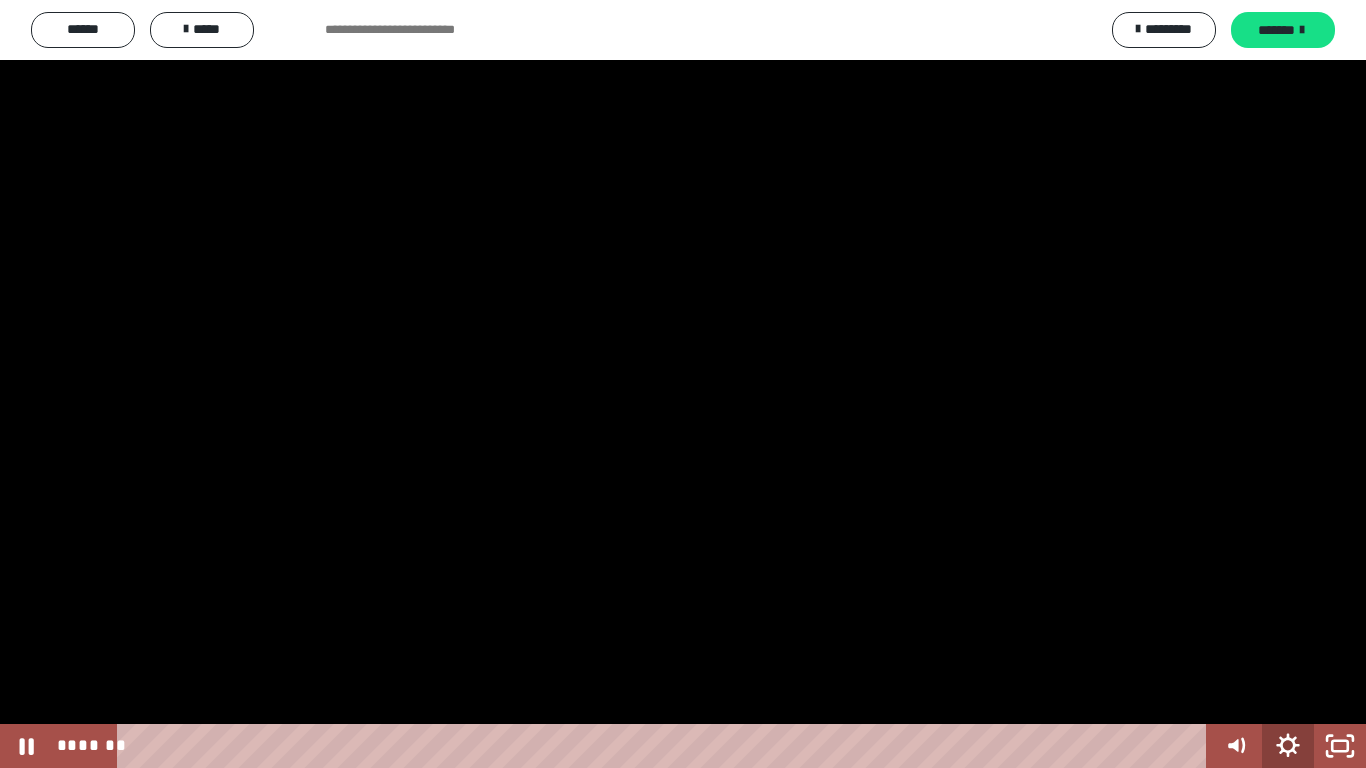 click 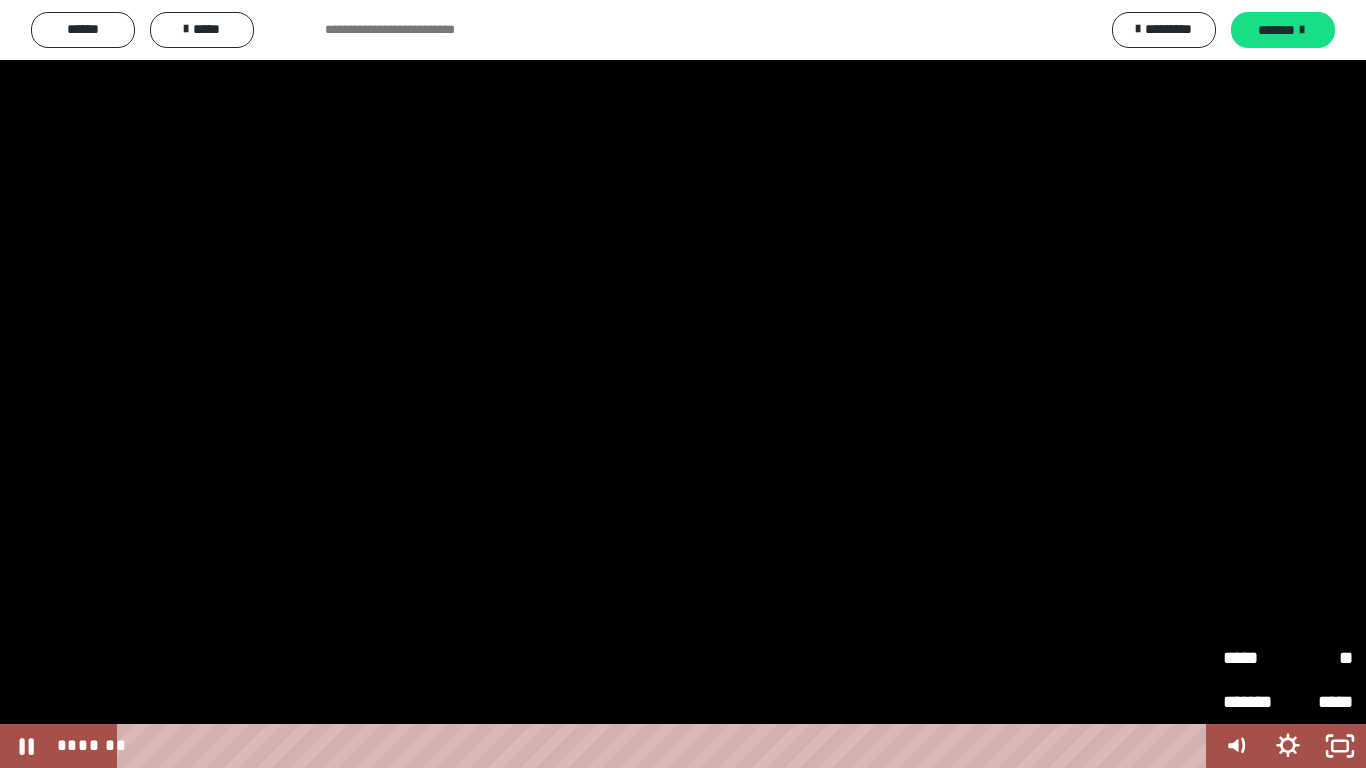 click on "*****" at bounding box center [1255, 658] 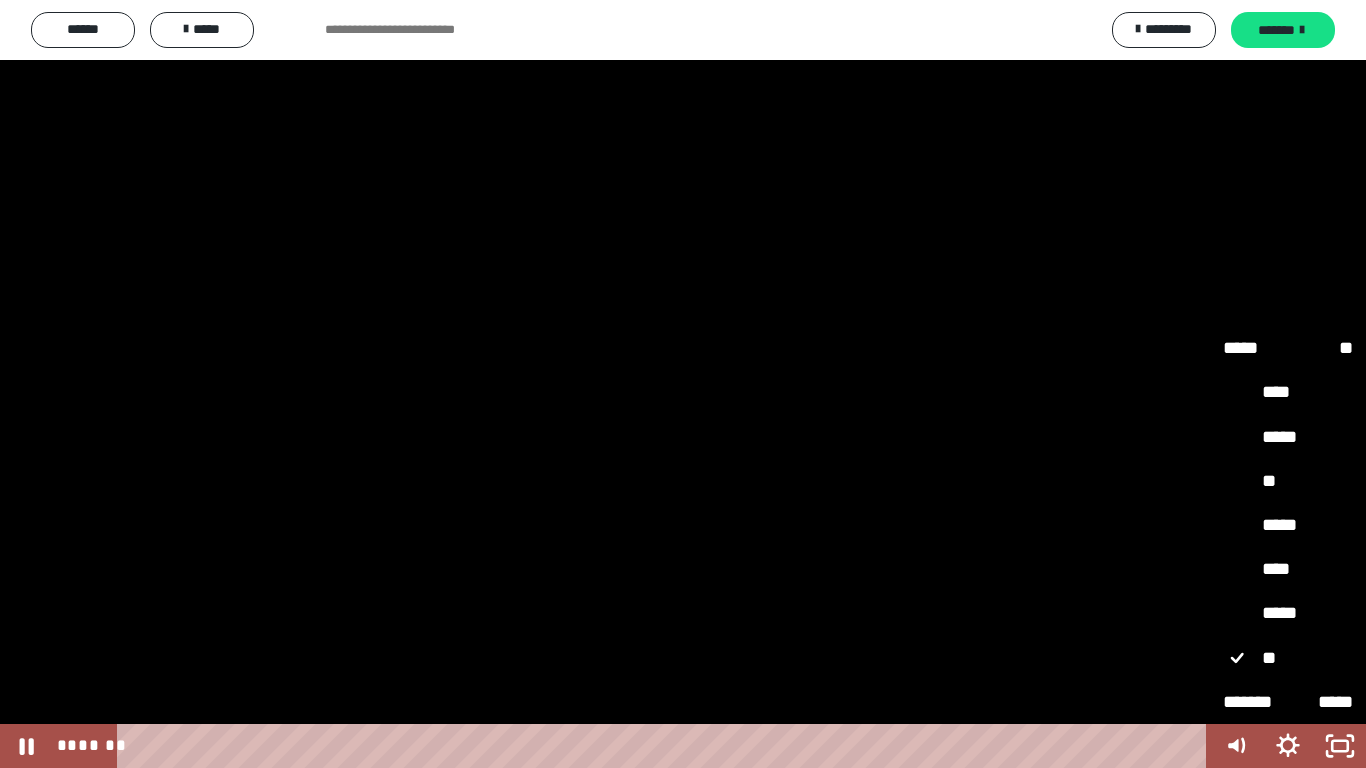 click on "****" at bounding box center (1288, 570) 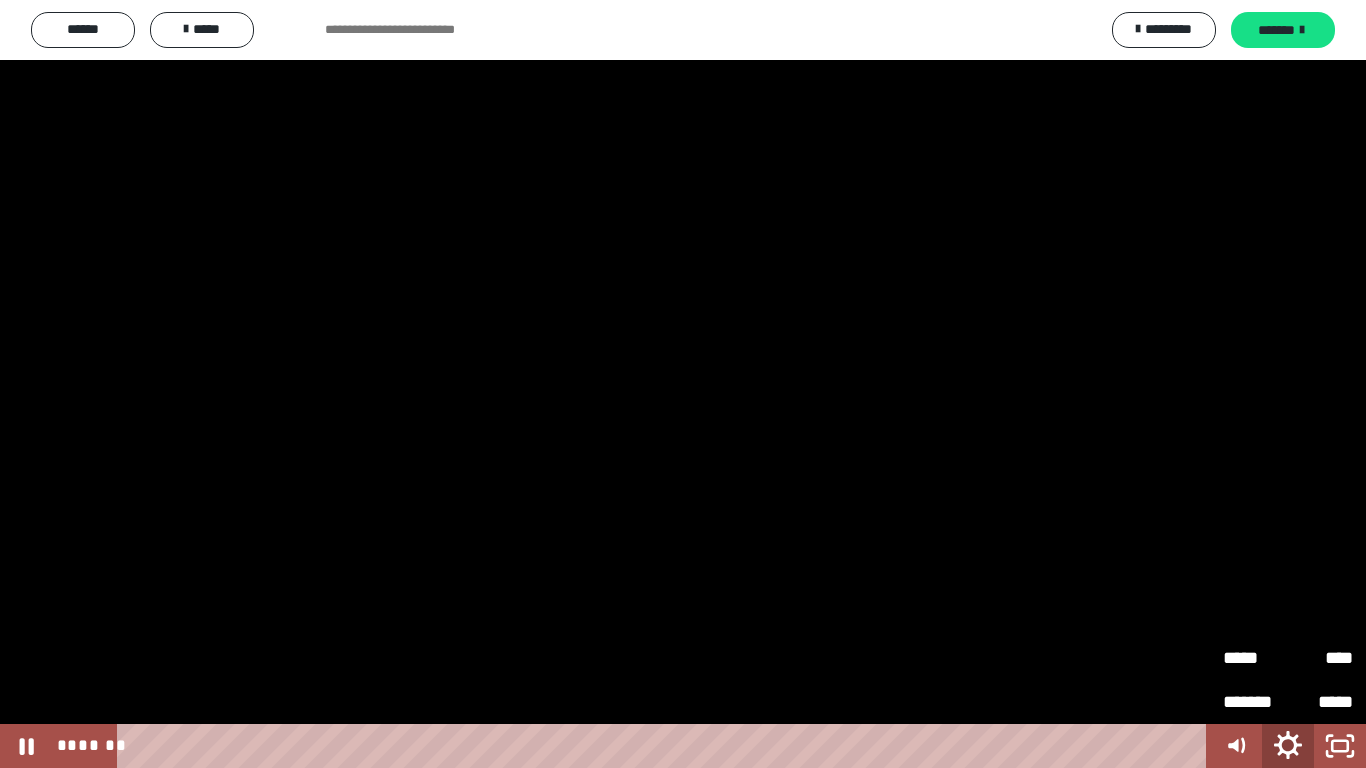 click 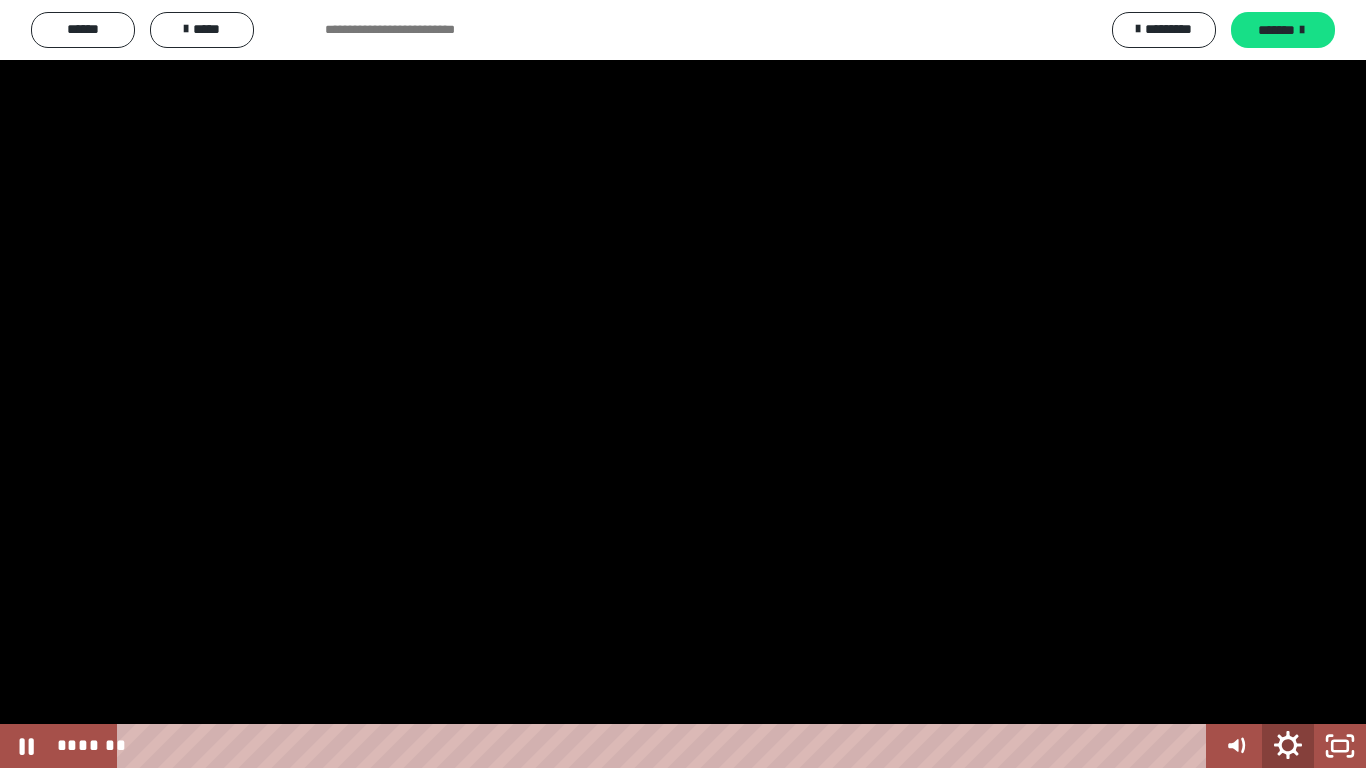 click 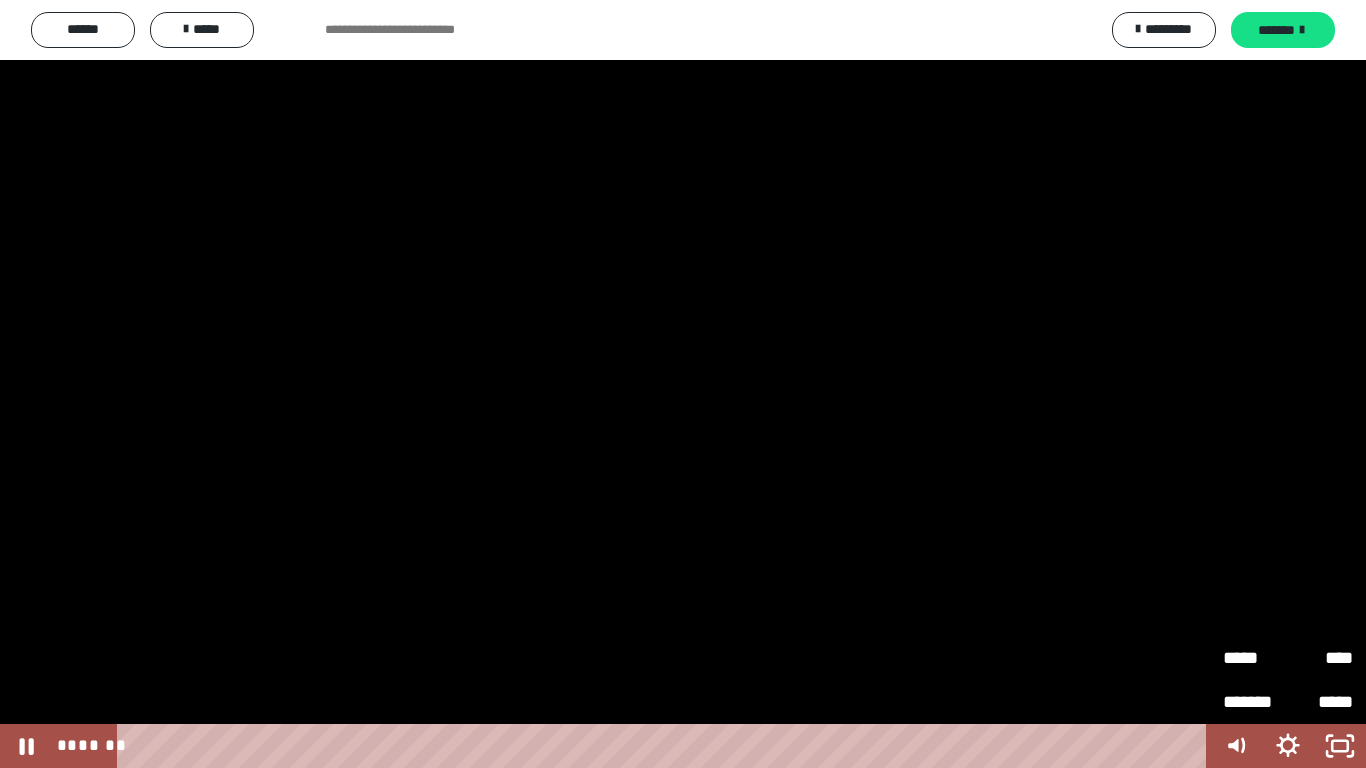 click on "*****" at bounding box center [1255, 658] 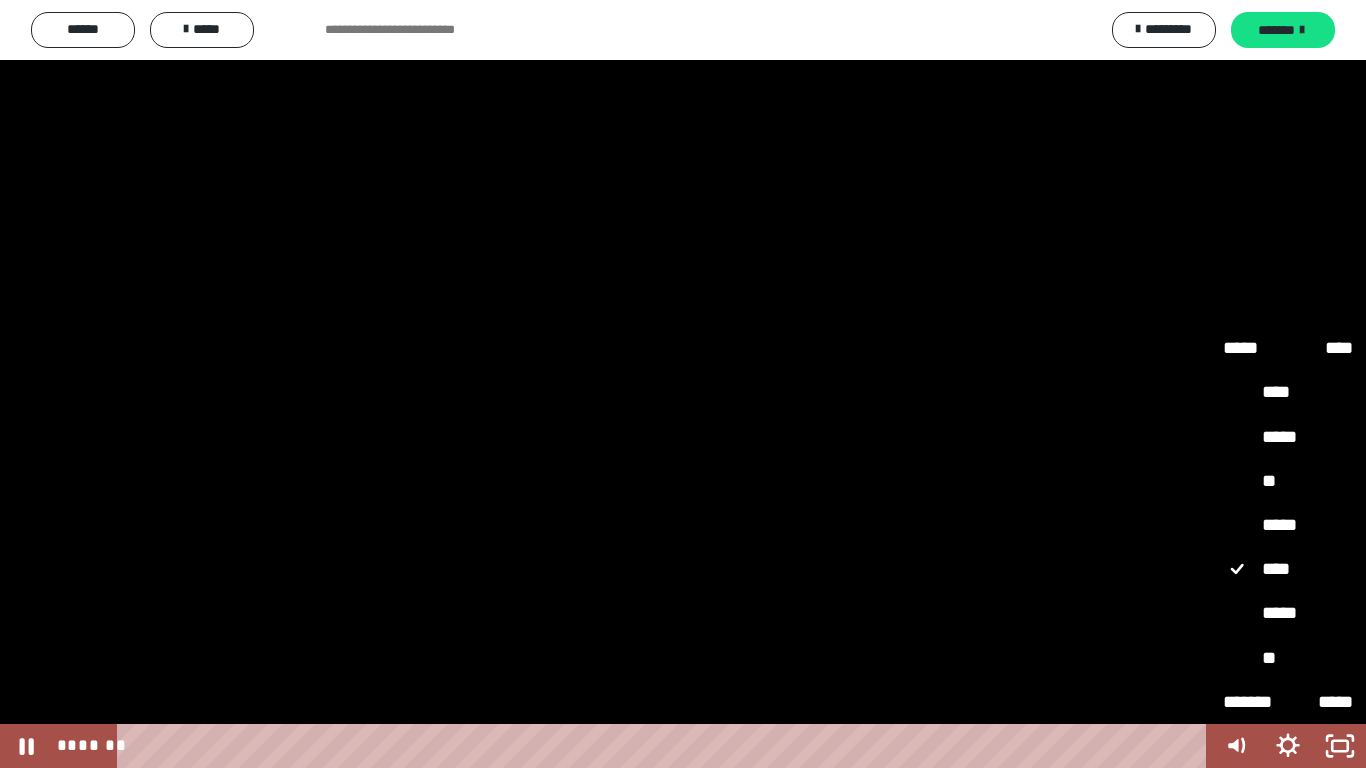 click on "**" at bounding box center [1288, 659] 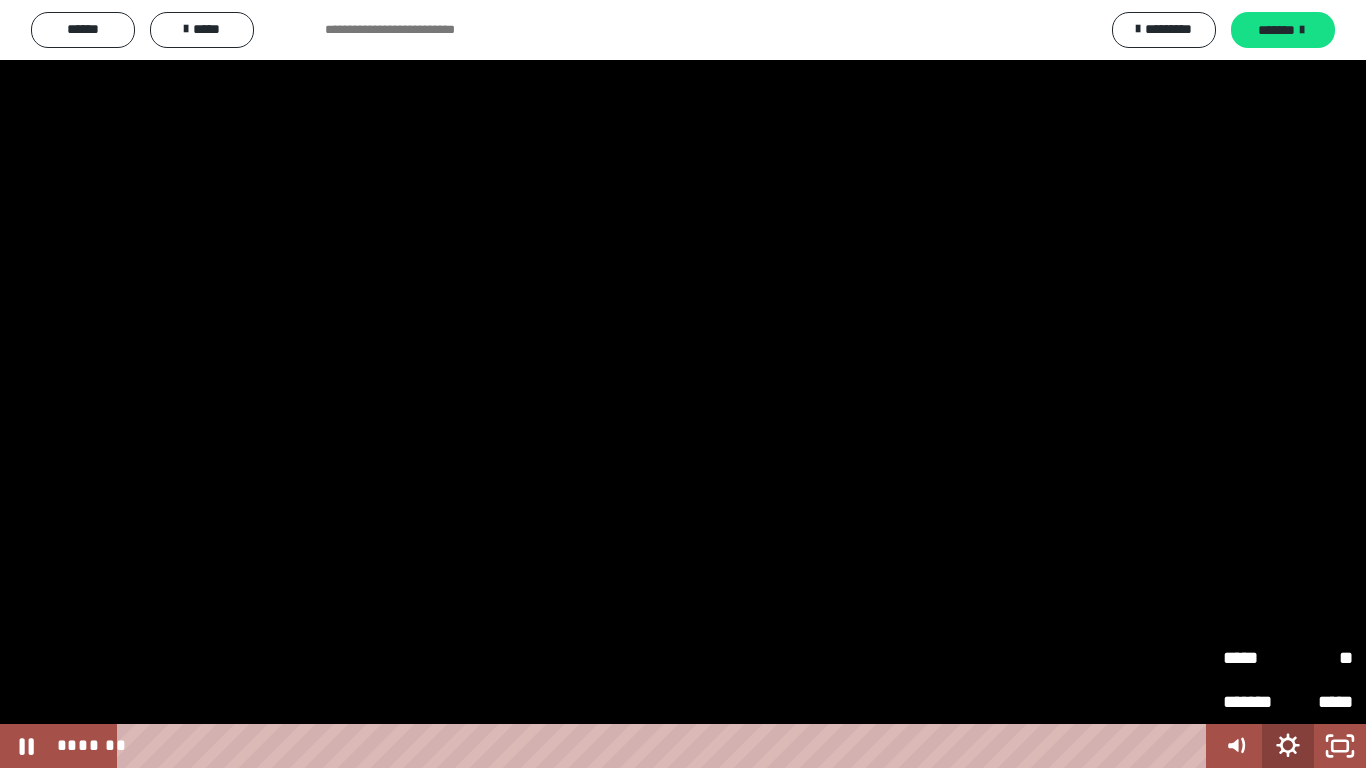 click 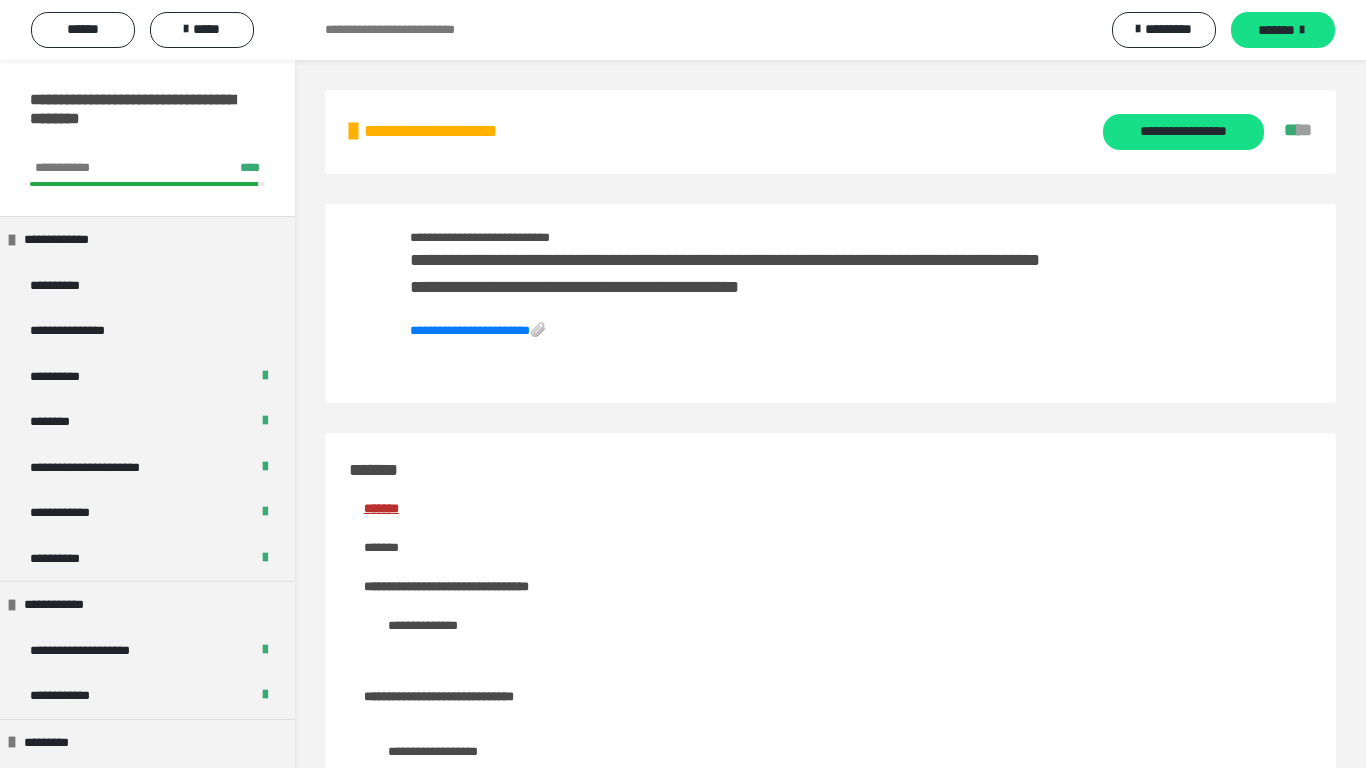 scroll, scrollTop: 3120, scrollLeft: 0, axis: vertical 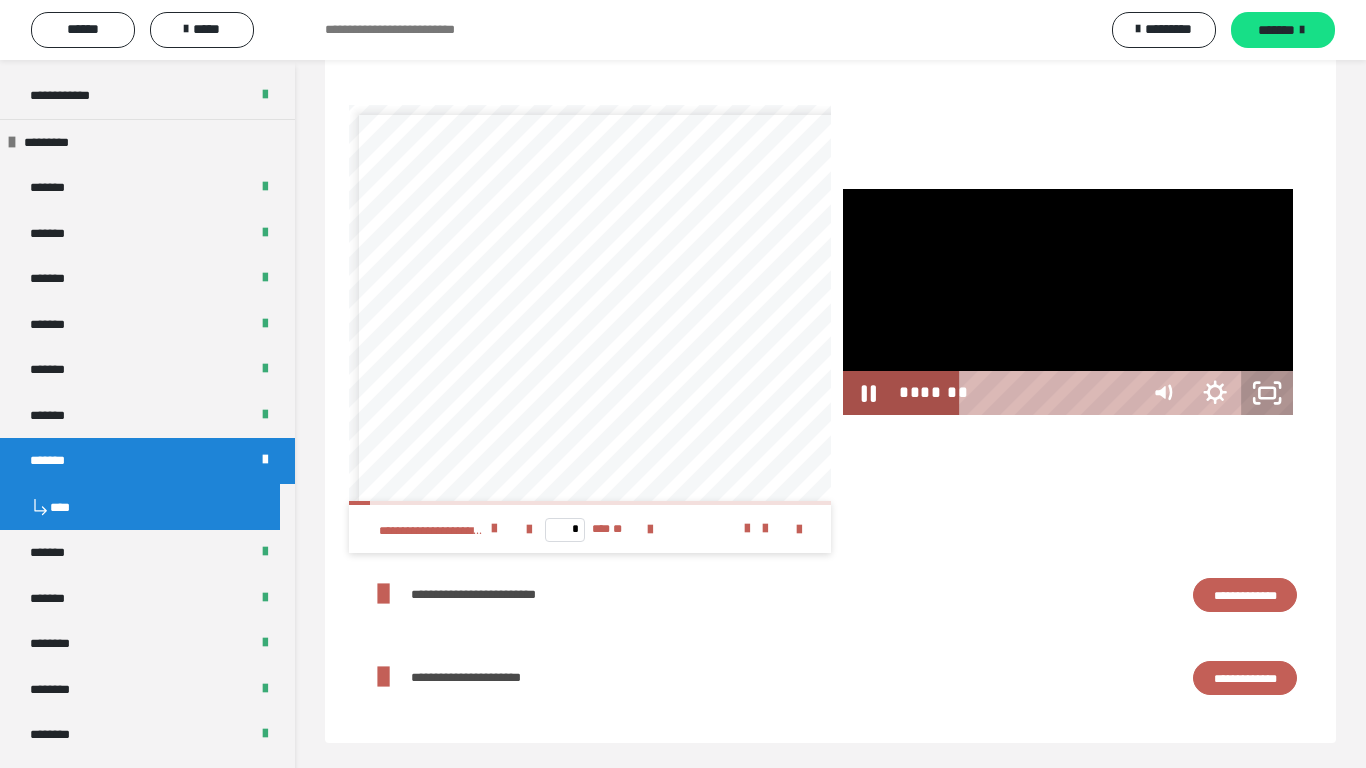 click 